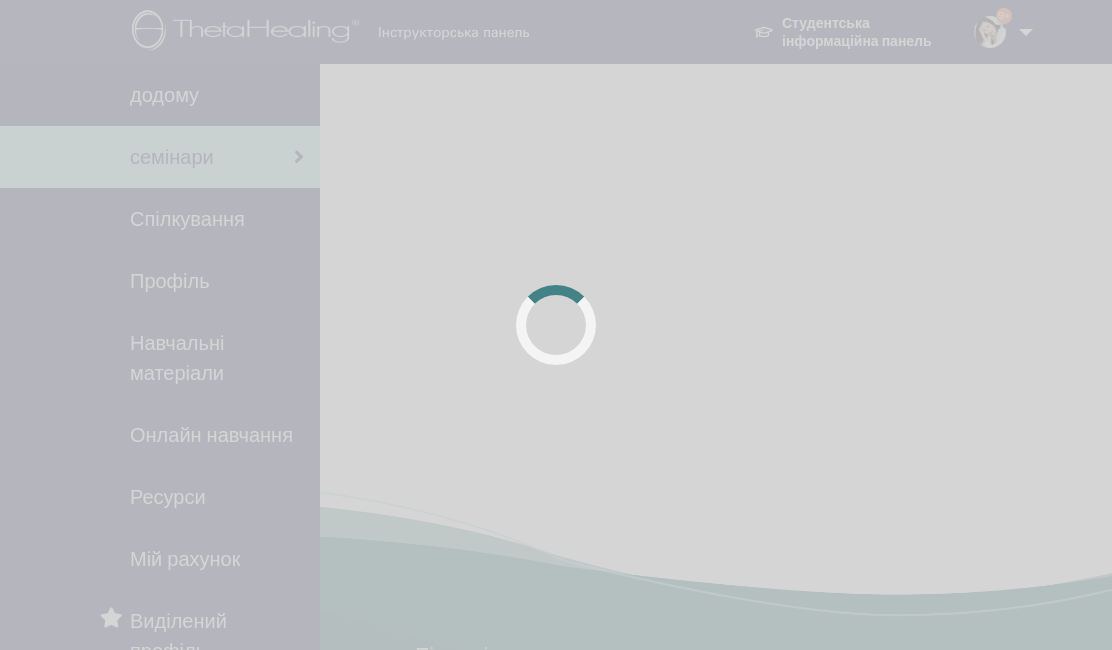 scroll, scrollTop: 0, scrollLeft: 0, axis: both 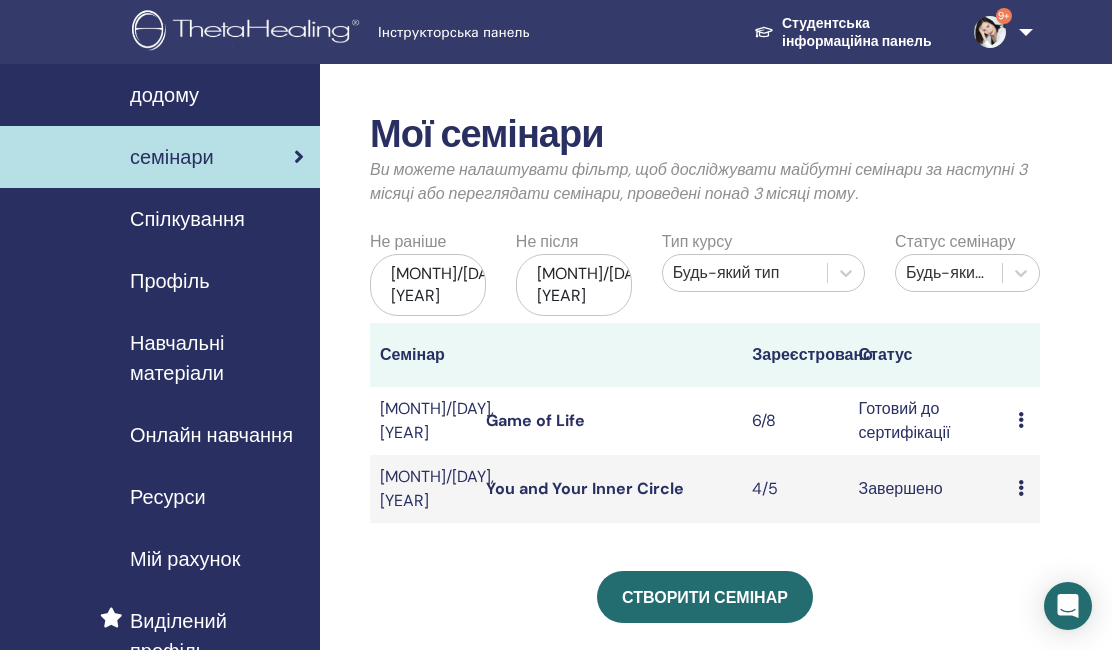 click on "Попередній перегляд Редагувати Присутні Скасувати" at bounding box center [1024, 421] 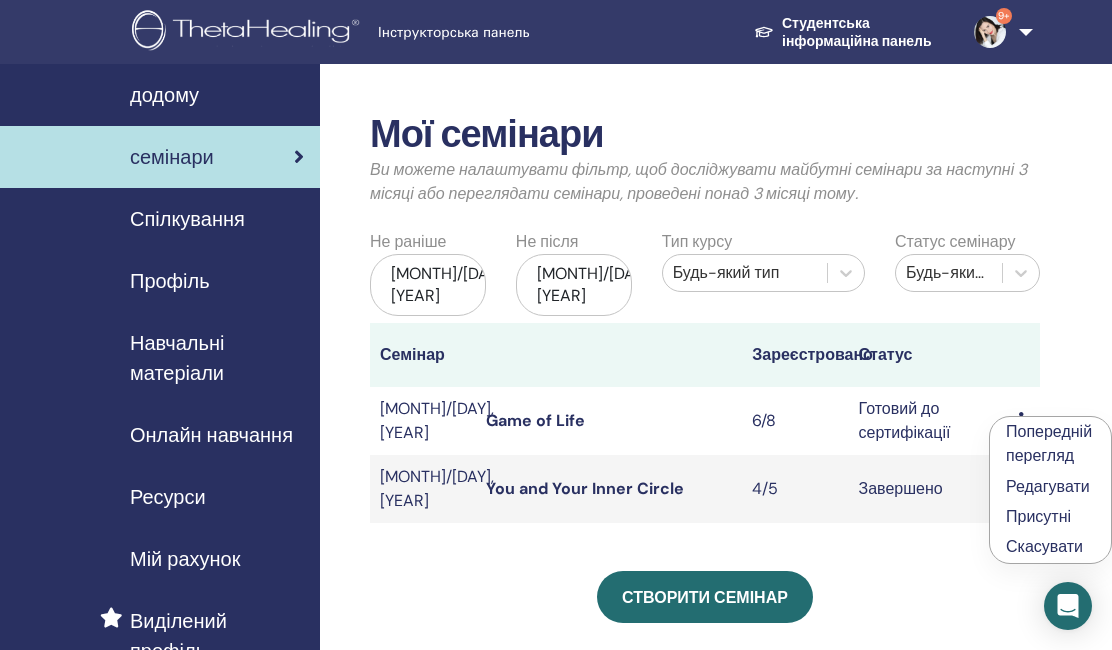 click on "Попередній перегляд" at bounding box center [1049, 443] 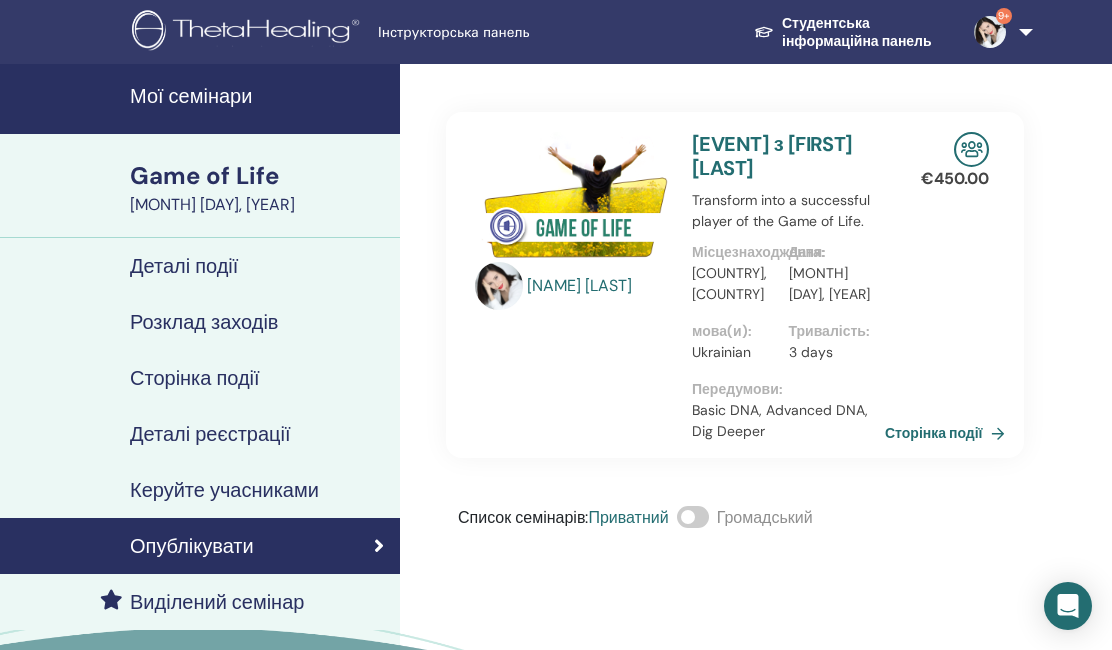 scroll, scrollTop: 0, scrollLeft: 0, axis: both 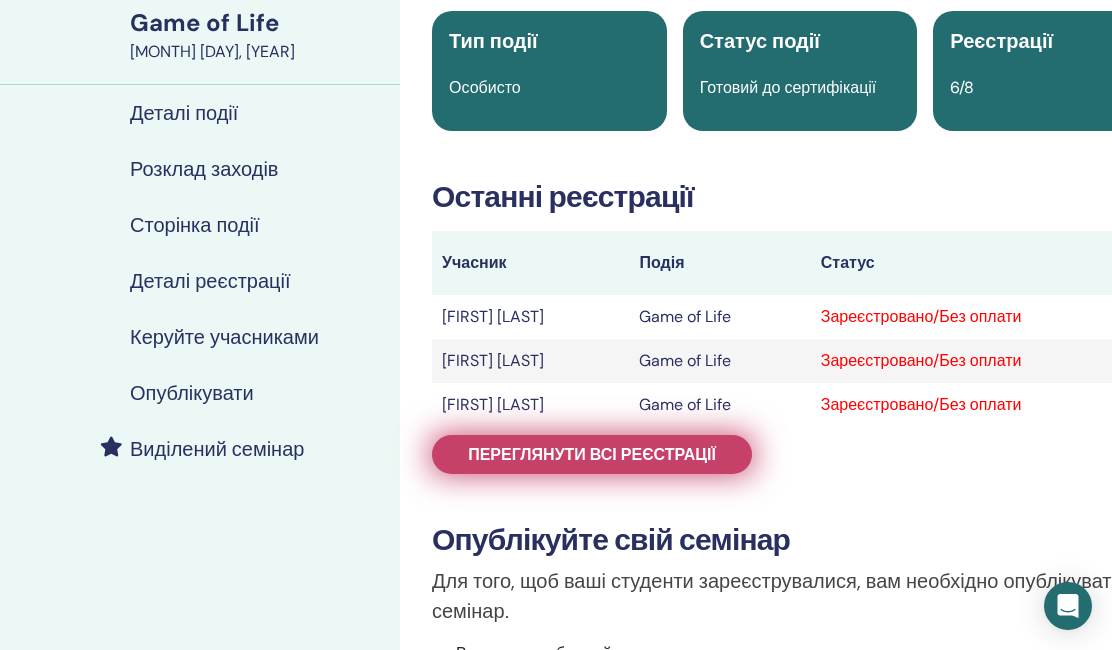 click on "Переглянути всі реєстрації" at bounding box center (592, 454) 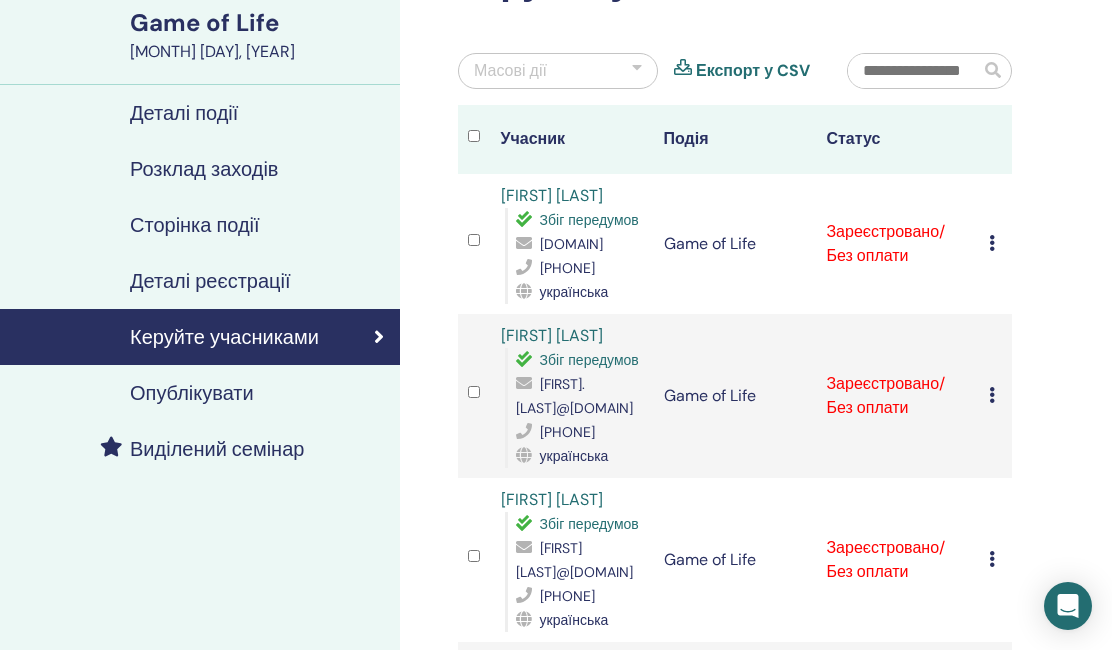click at bounding box center [992, 243] 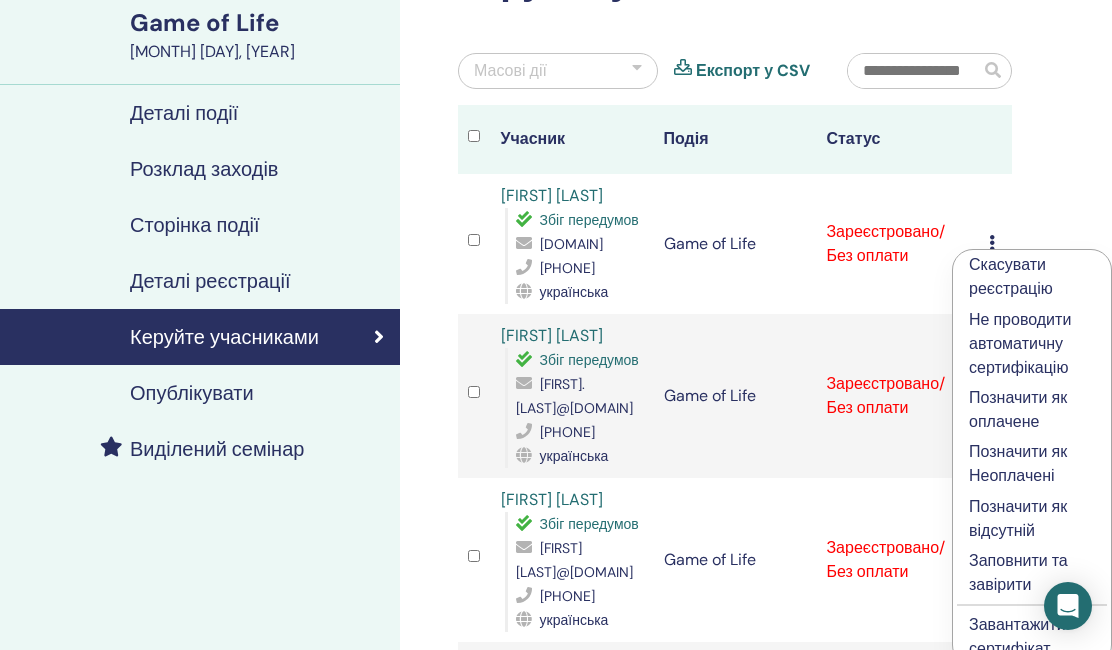 click on "Заповнити та завірити" at bounding box center [1032, 573] 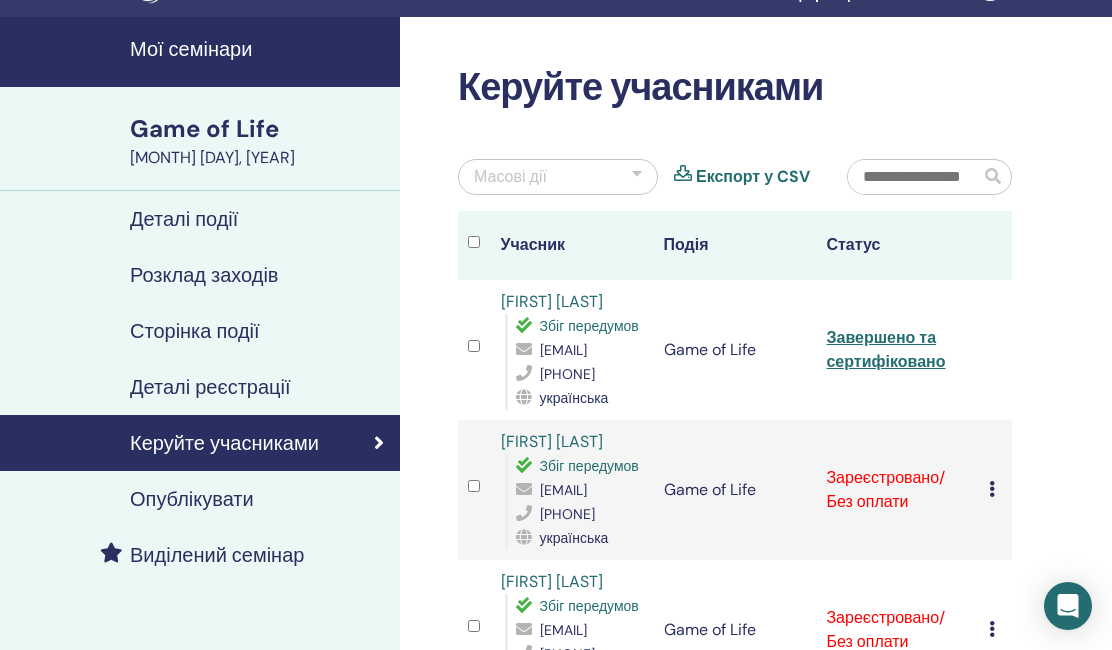 scroll, scrollTop: 103, scrollLeft: 0, axis: vertical 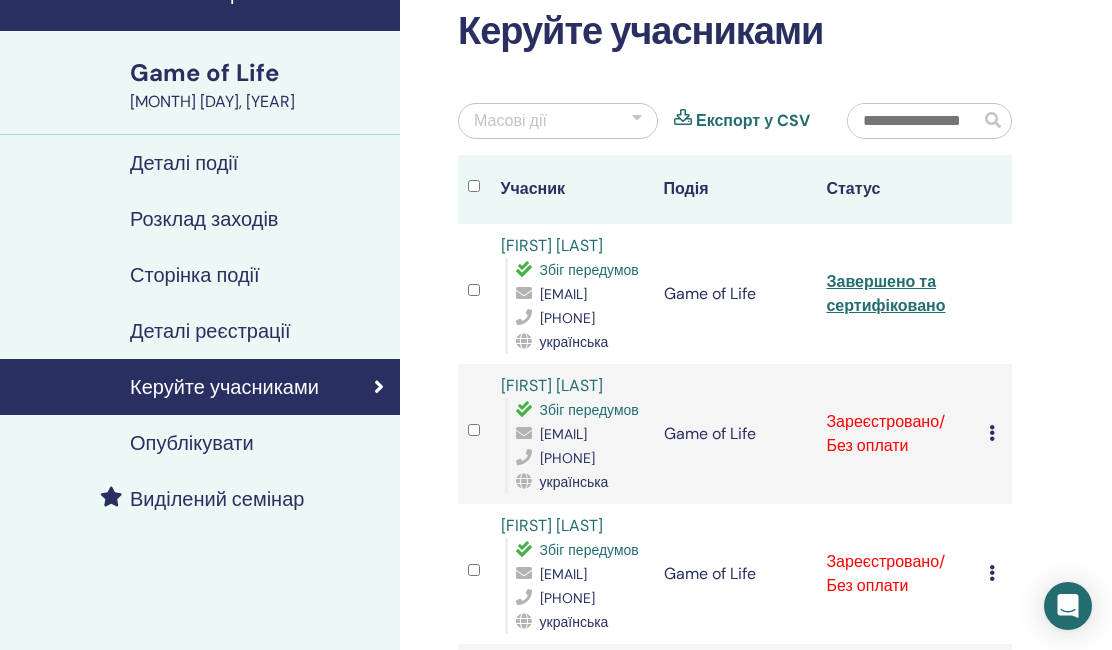 click on "Завершено та сертифіковано" at bounding box center [897, 294] 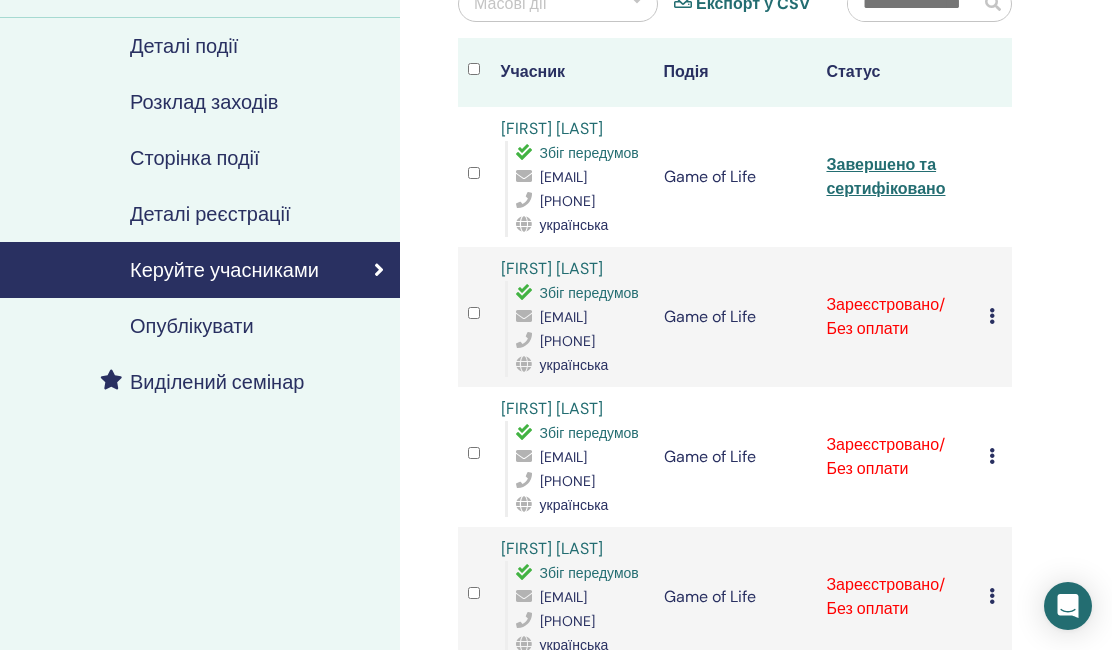 scroll, scrollTop: 240, scrollLeft: 0, axis: vertical 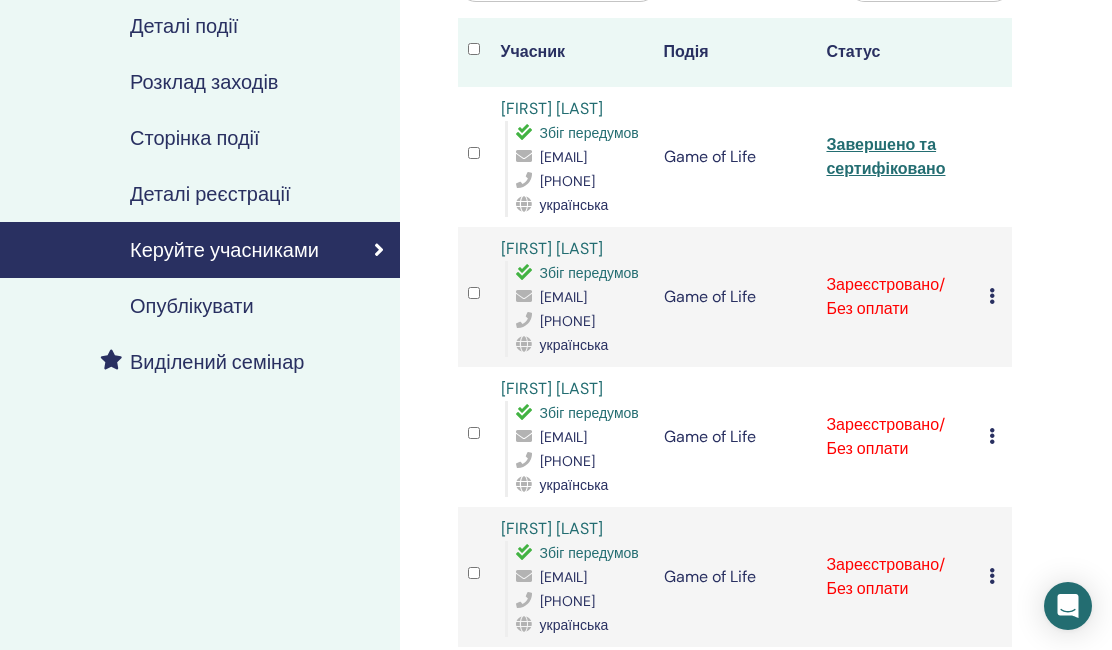 click at bounding box center [992, 296] 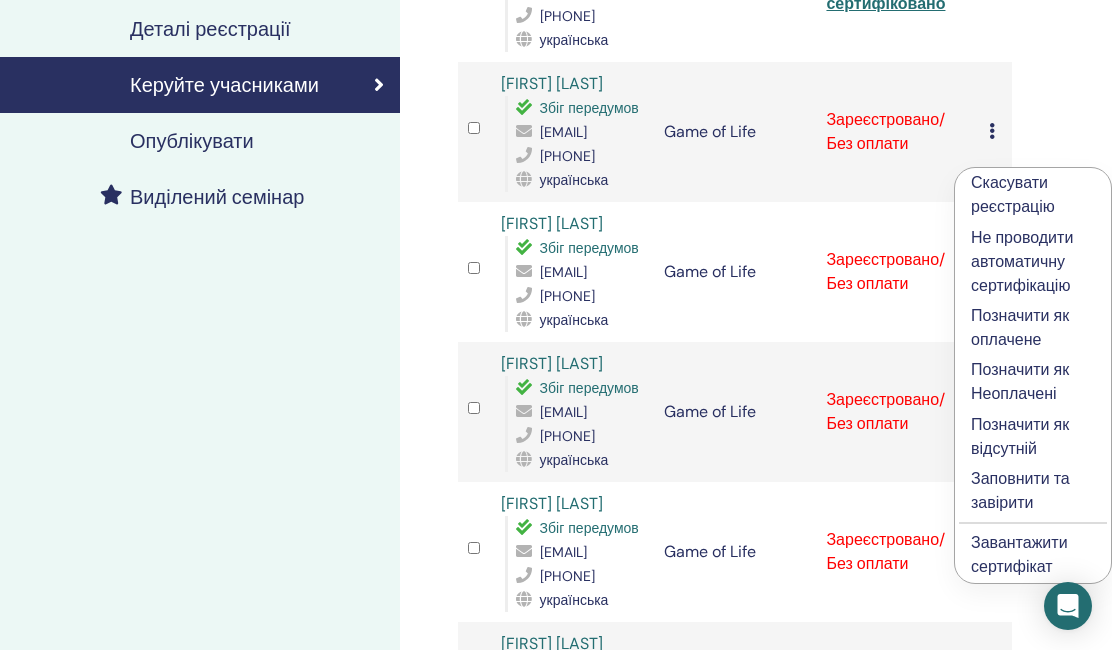 scroll, scrollTop: 407, scrollLeft: 1, axis: both 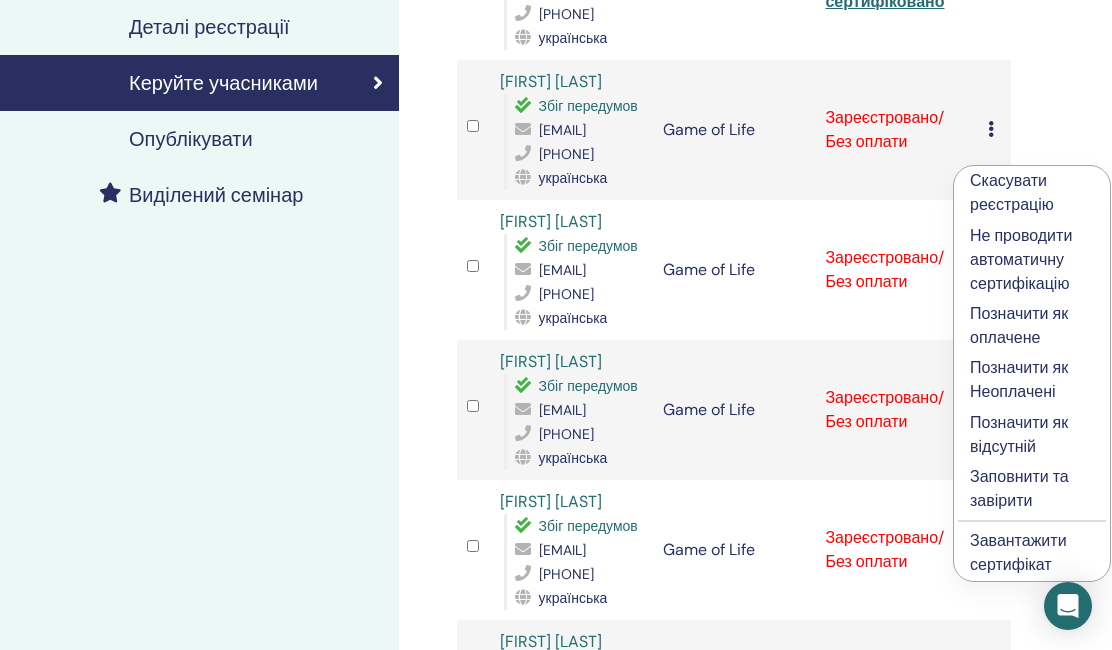 click on "Заповнити та завірити" at bounding box center [1032, 489] 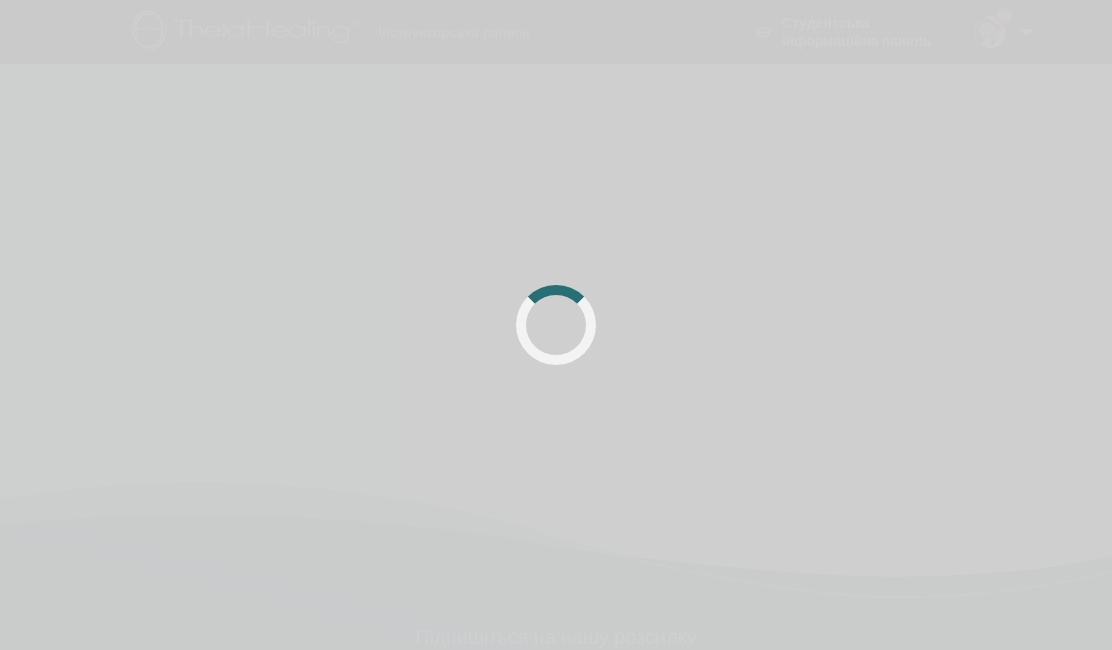 scroll, scrollTop: 407, scrollLeft: 1, axis: both 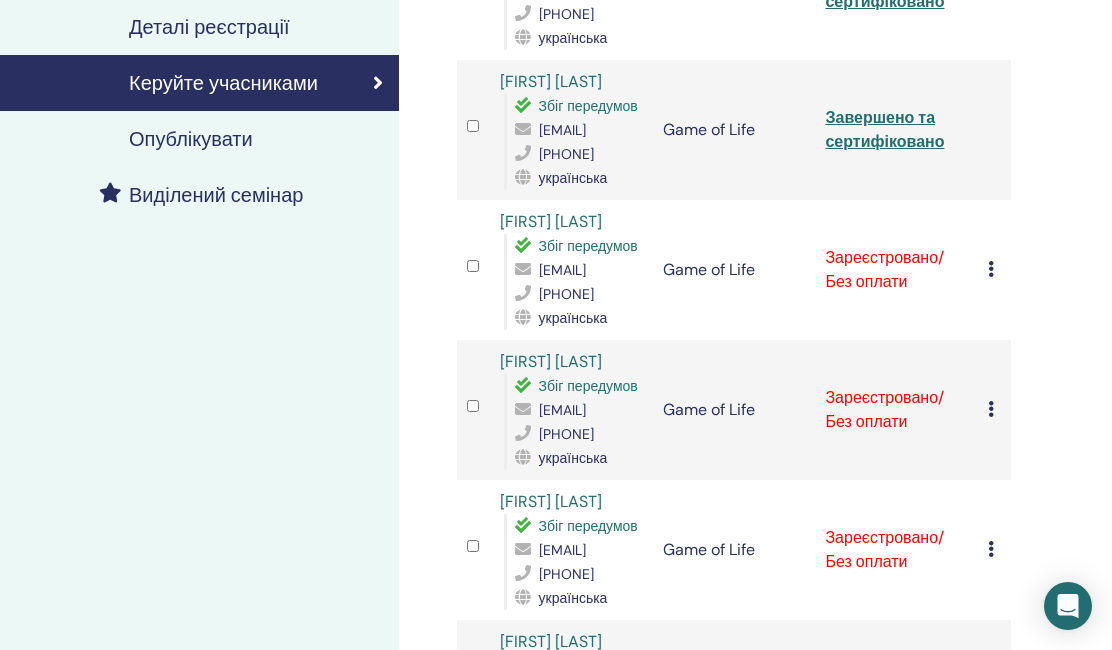 click on "Завершено та сертифіковано" at bounding box center (896, 130) 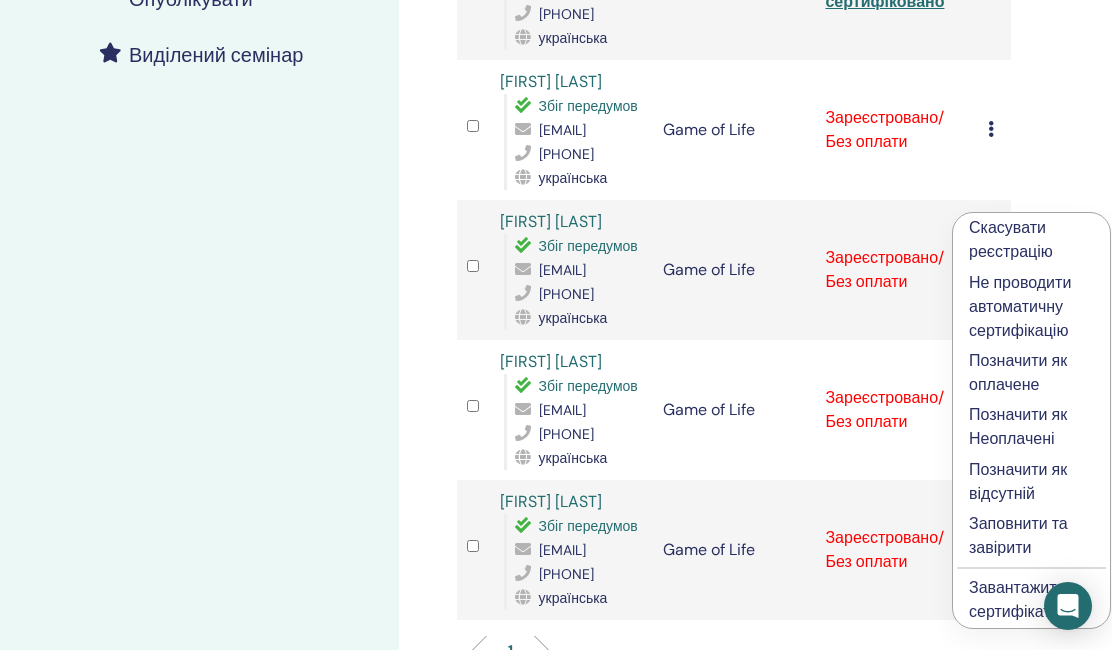scroll, scrollTop: 566, scrollLeft: 4, axis: both 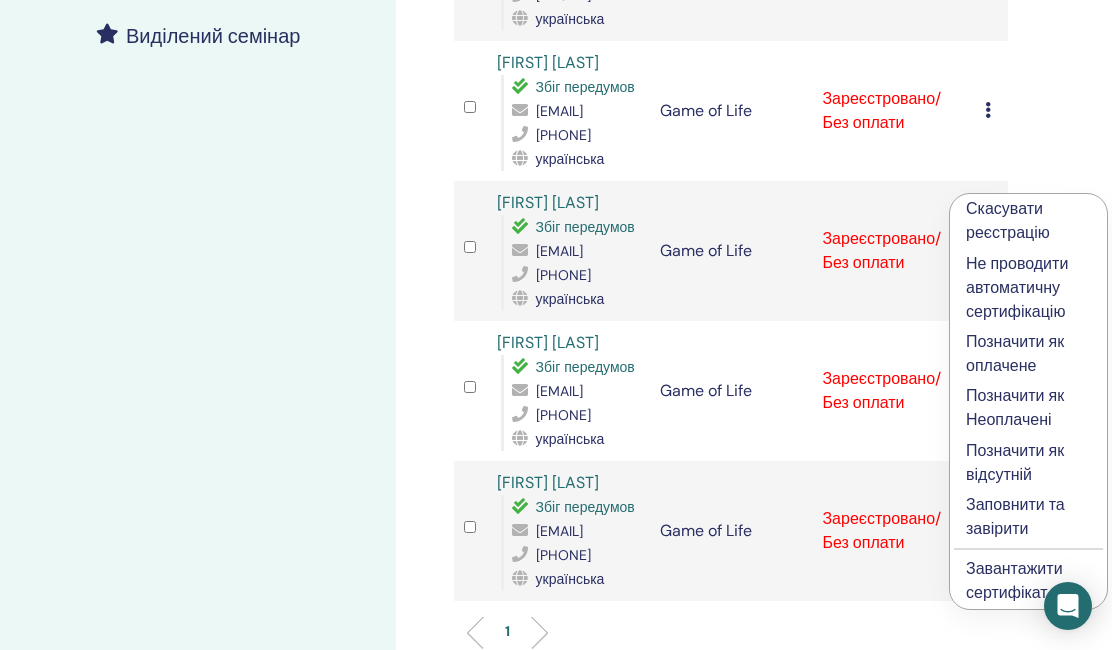 click on "Заповнити та завірити" at bounding box center (1028, 517) 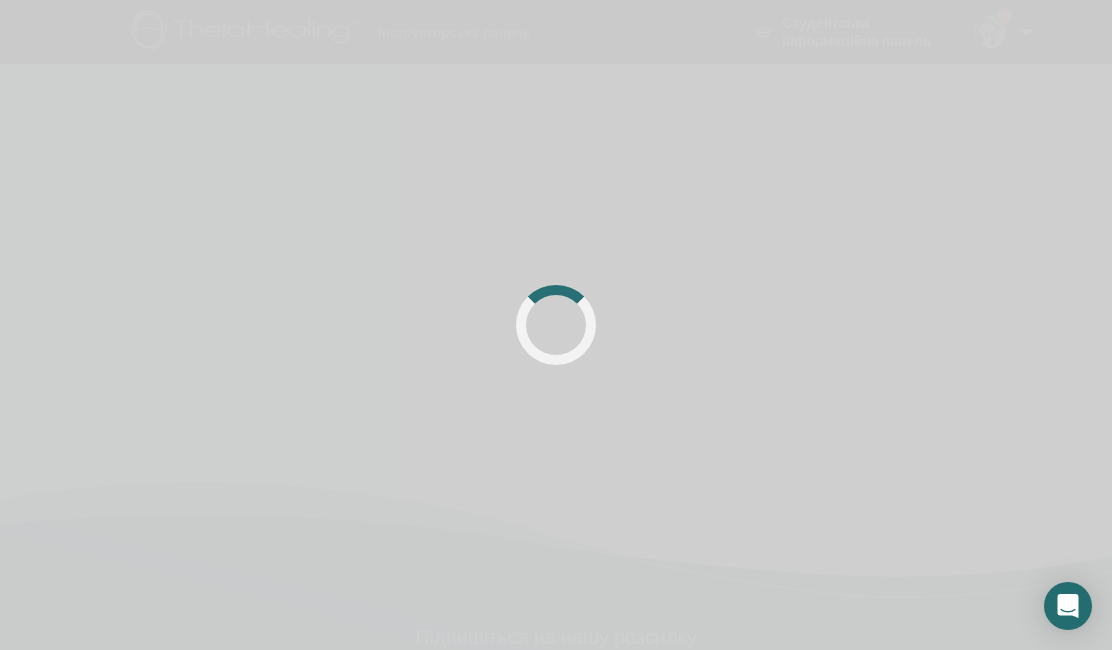 scroll, scrollTop: 423, scrollLeft: 4, axis: both 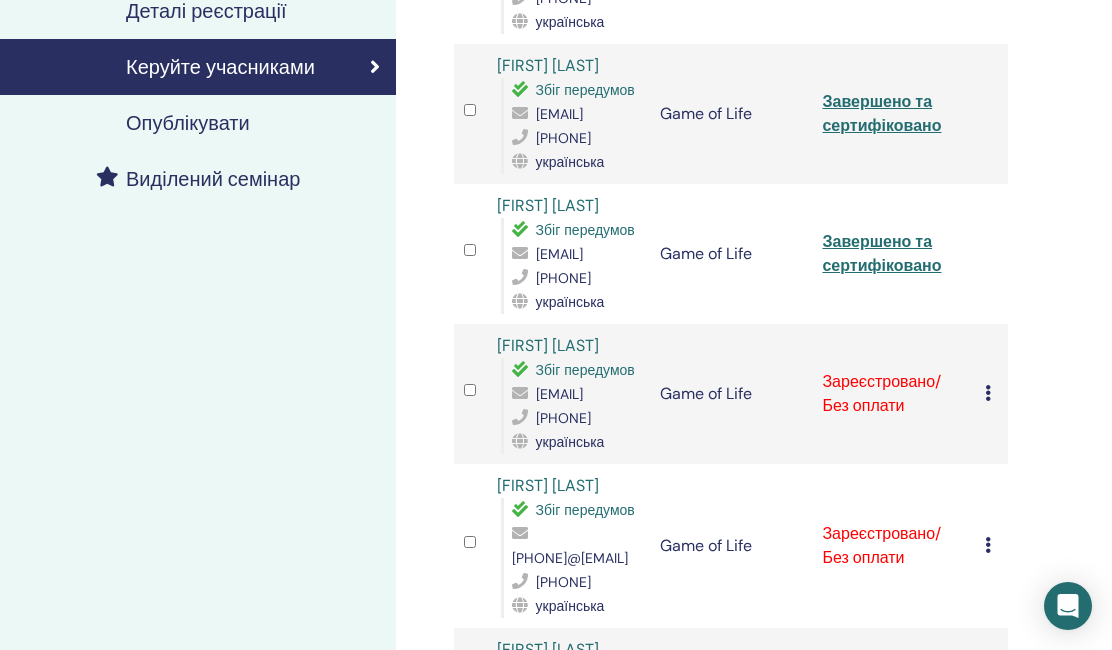 click on "Завершено та сертифіковано" at bounding box center (881, 253) 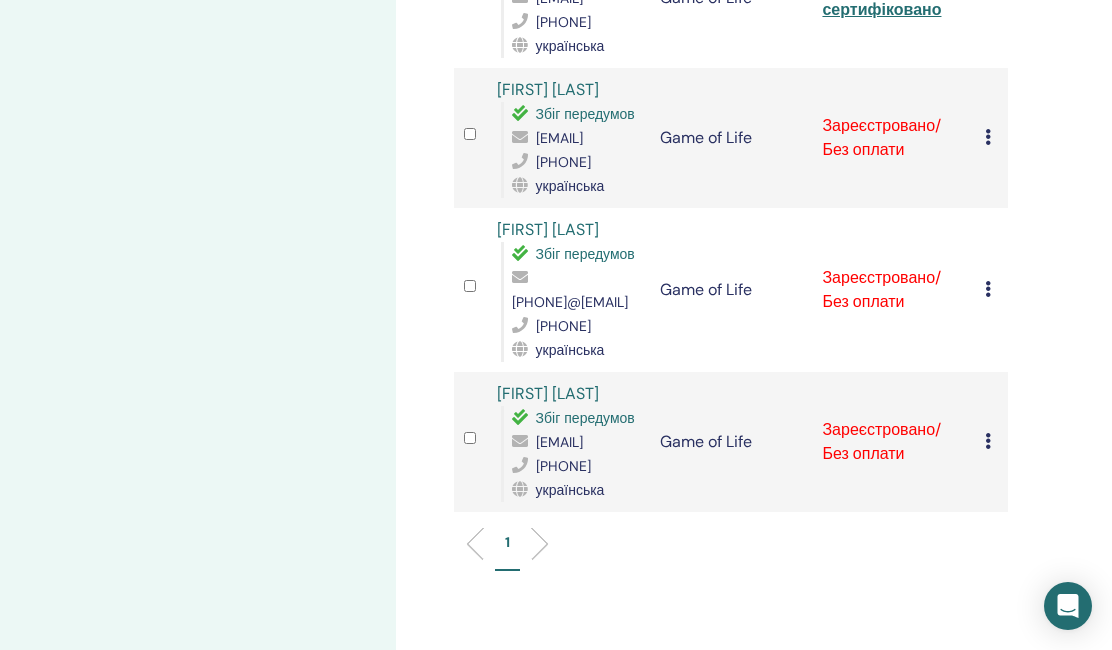 scroll, scrollTop: 697, scrollLeft: 4, axis: both 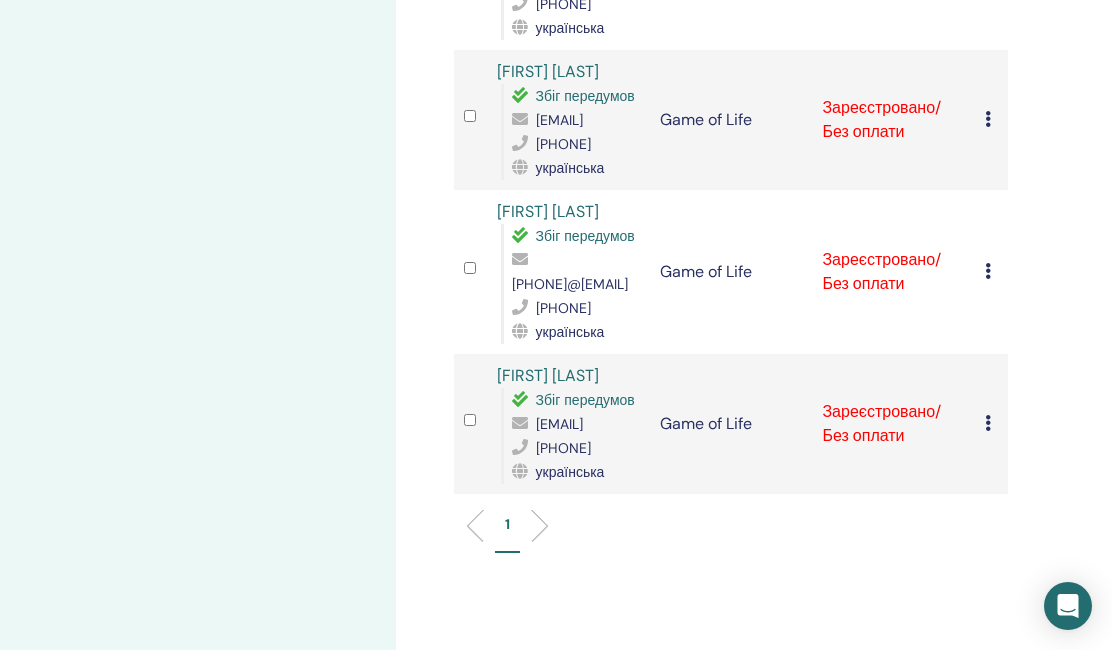 click at bounding box center (988, 119) 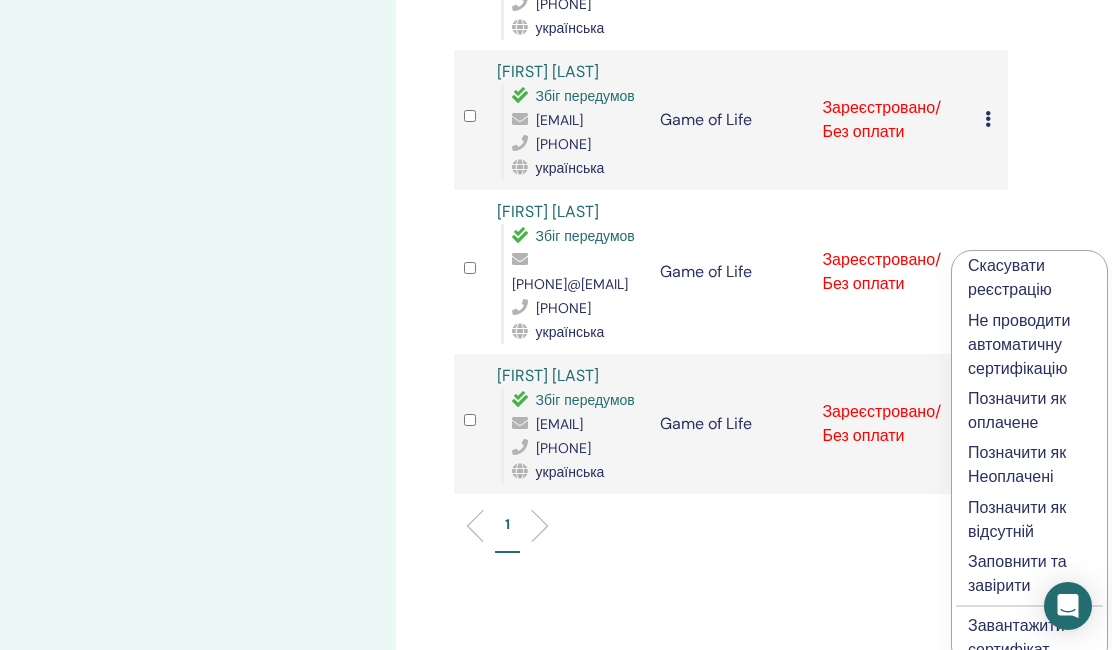 click on "Заповнити та завірити" at bounding box center (1029, 574) 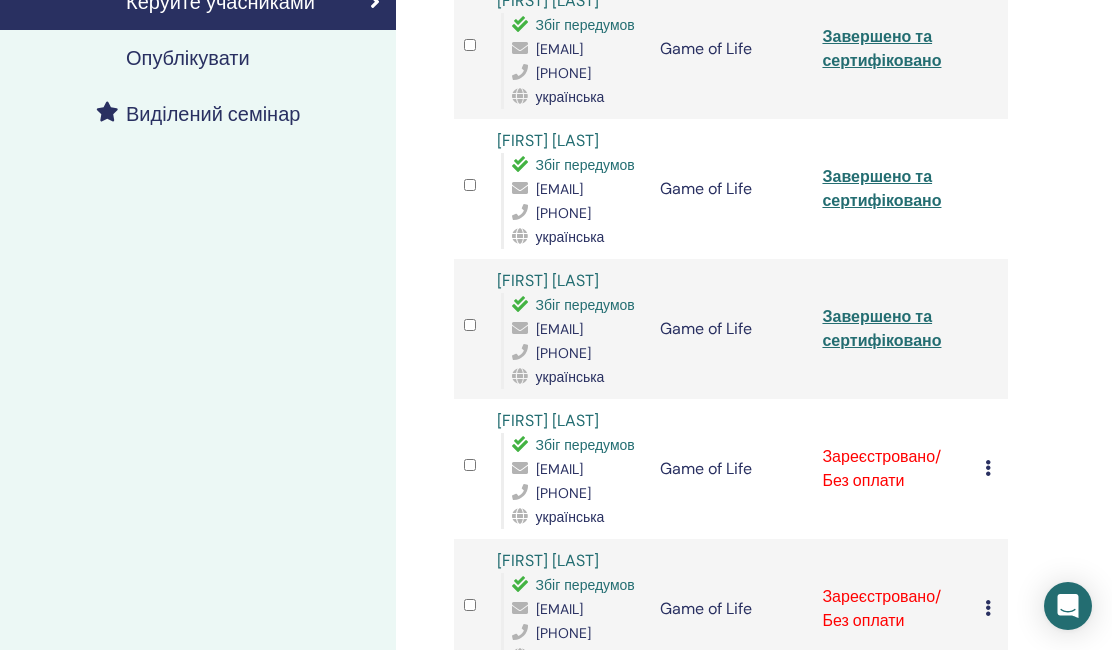 scroll, scrollTop: 503, scrollLeft: 4, axis: both 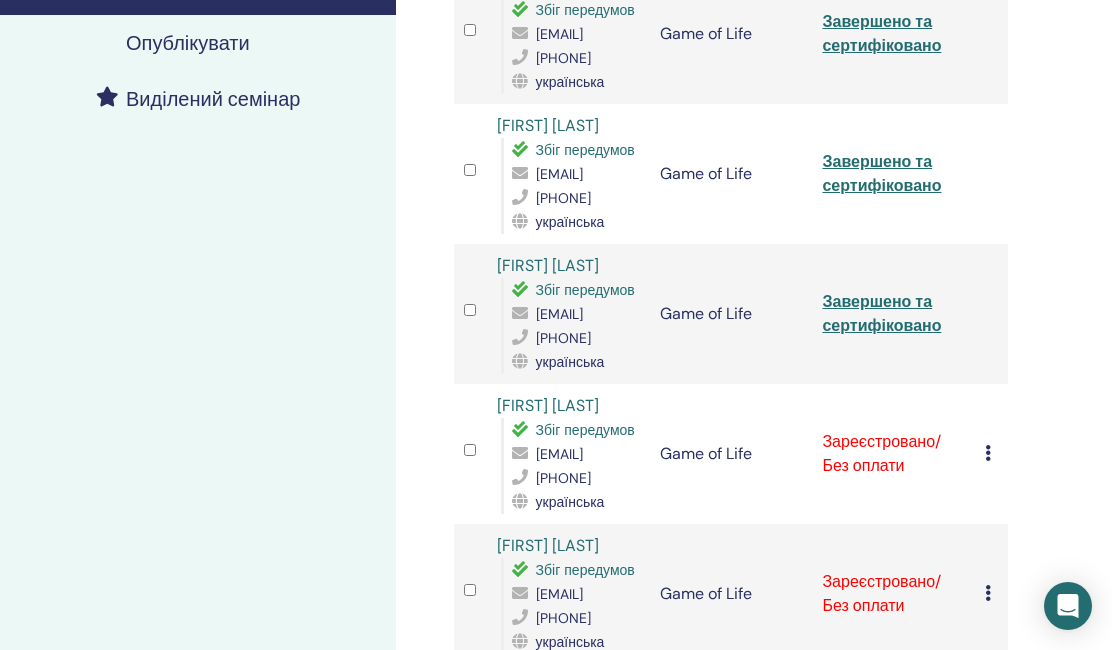 click on "Завершено та сертифіковано" at bounding box center [881, 313] 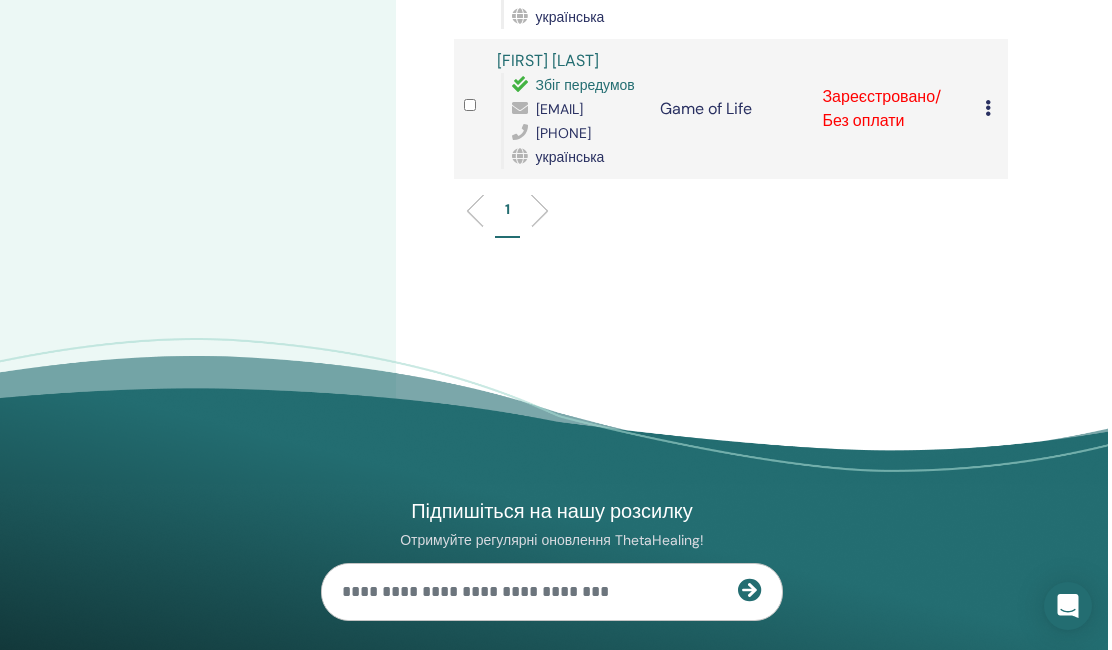 scroll, scrollTop: 985, scrollLeft: 4, axis: both 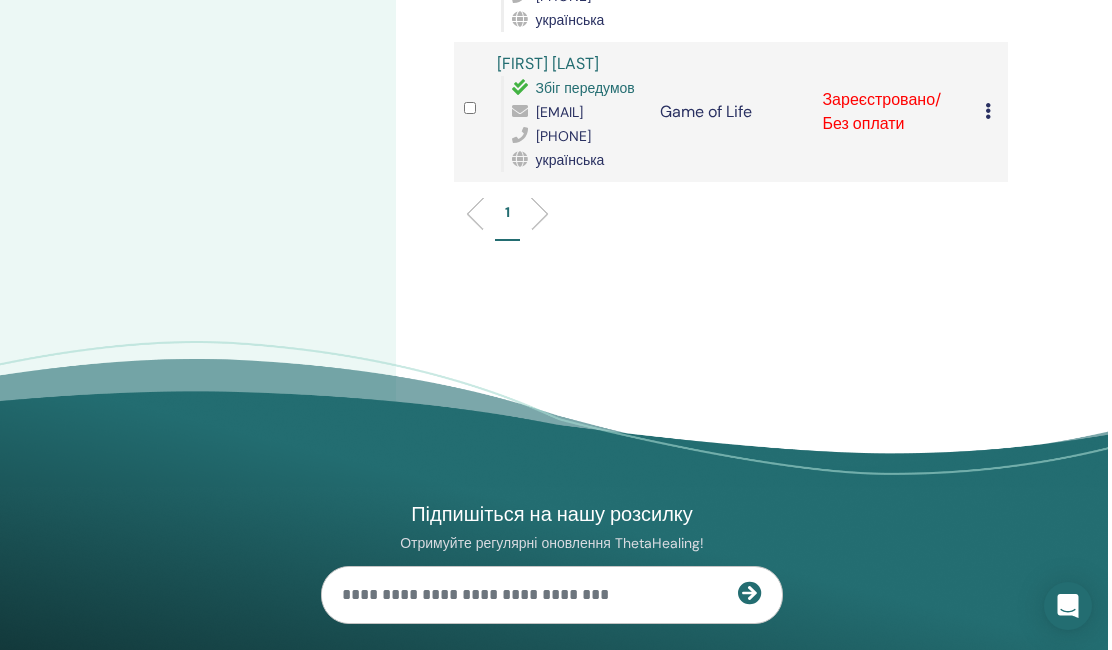 click at bounding box center (988, -29) 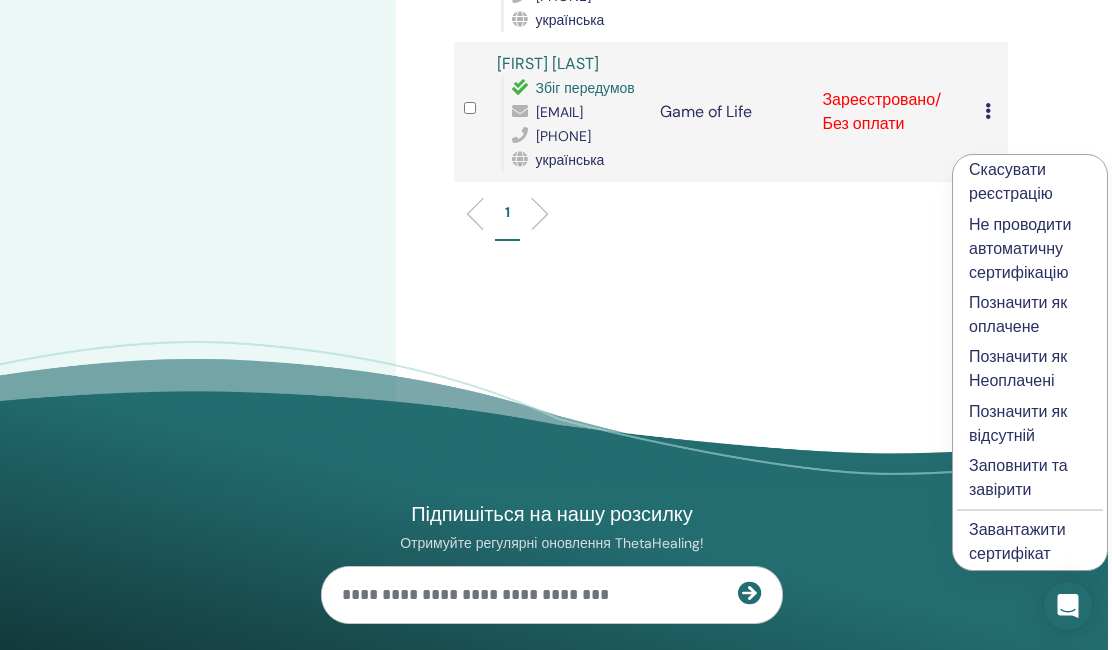 click on "Заповнити та завірити" at bounding box center (1030, 478) 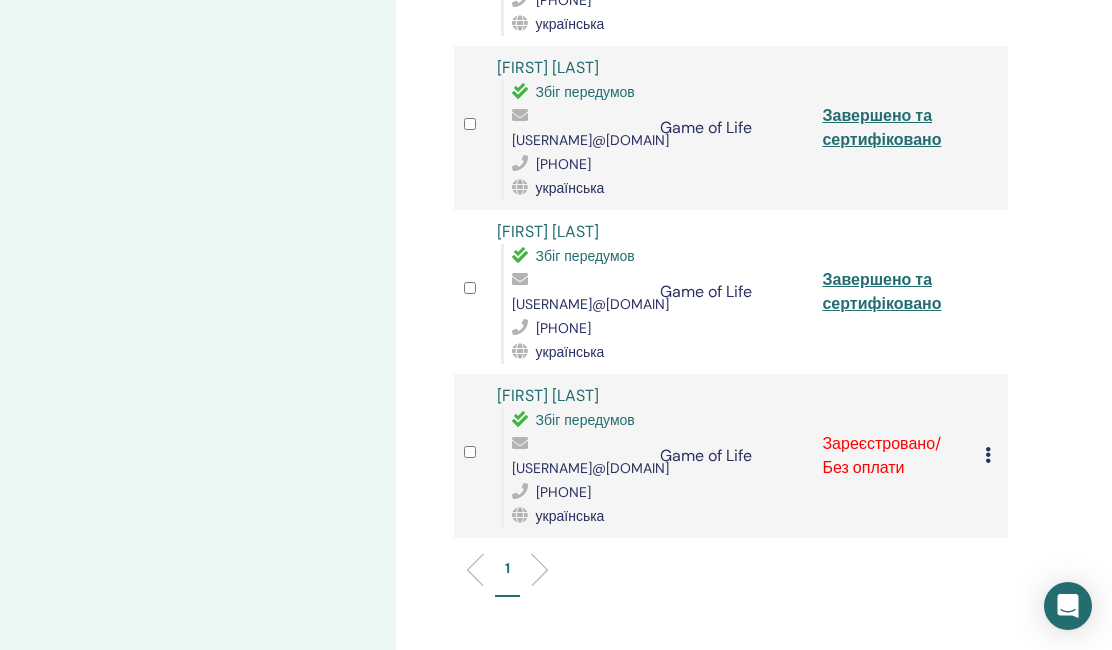 scroll, scrollTop: 777, scrollLeft: 4, axis: both 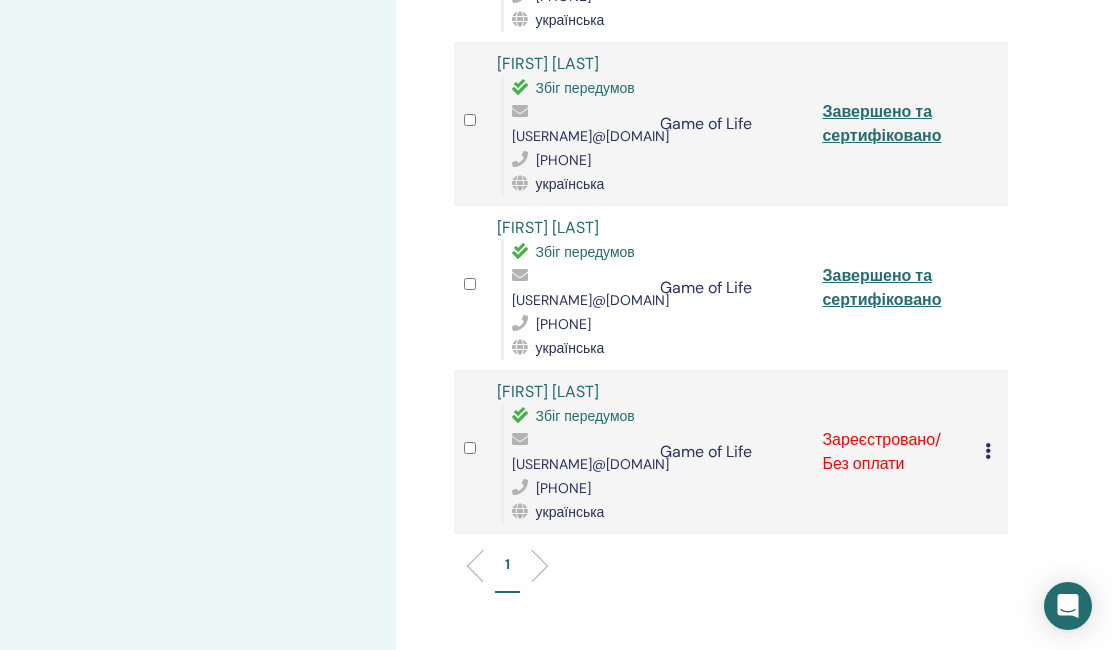 click on "Завершено та сертифіковано" at bounding box center (881, 287) 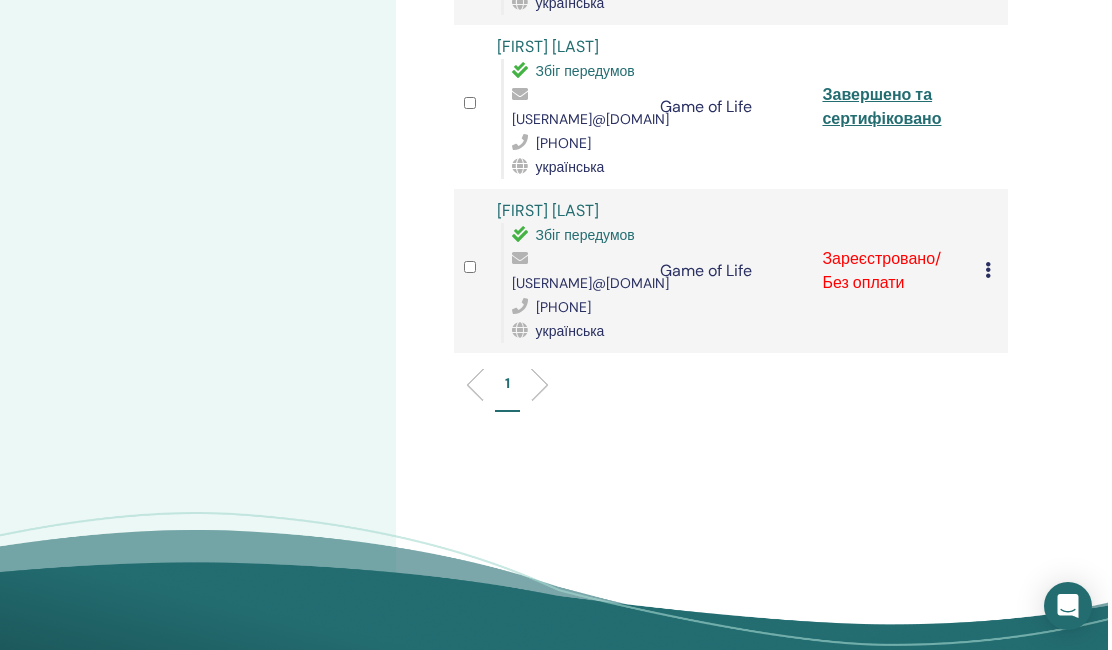 scroll, scrollTop: 964, scrollLeft: 4, axis: both 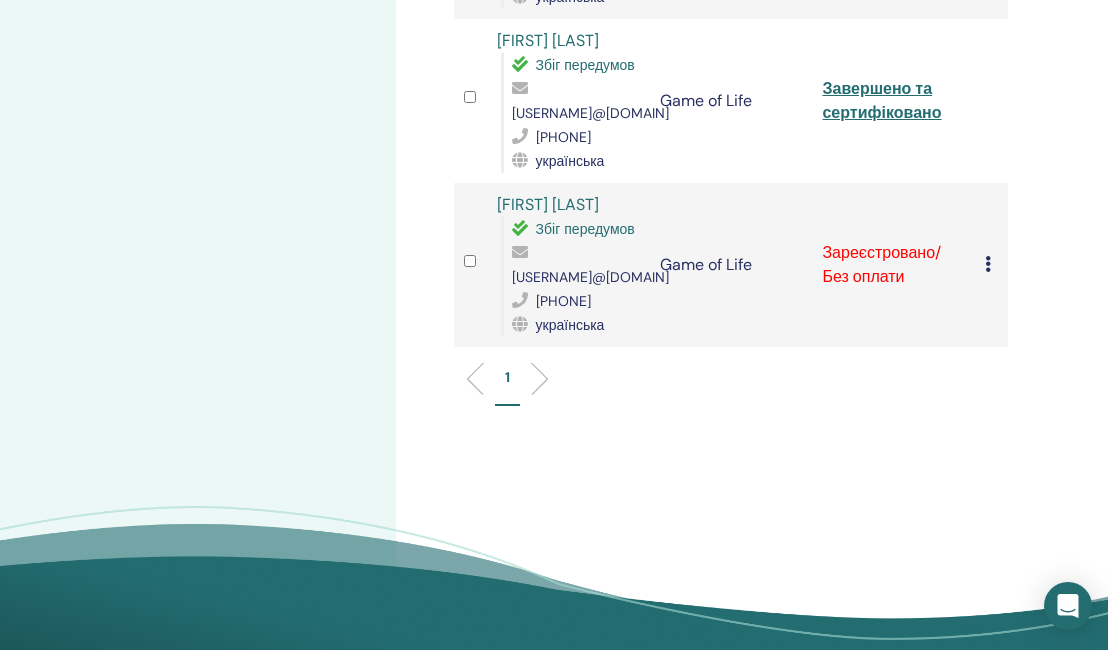 click at bounding box center [988, 264] 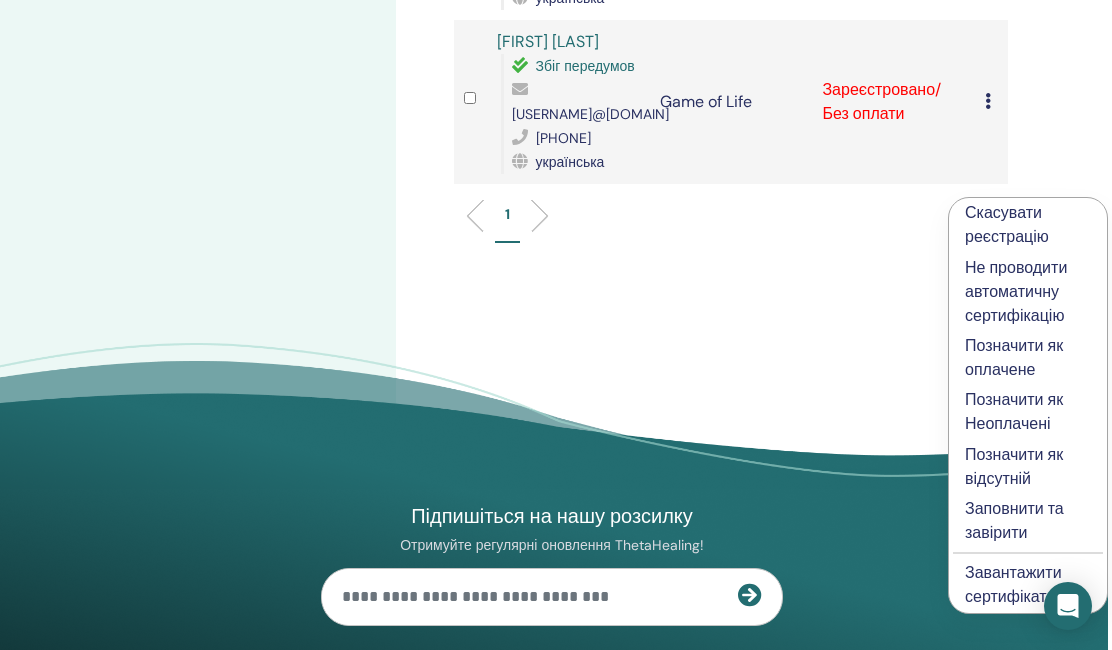 scroll, scrollTop: 1131, scrollLeft: 4, axis: both 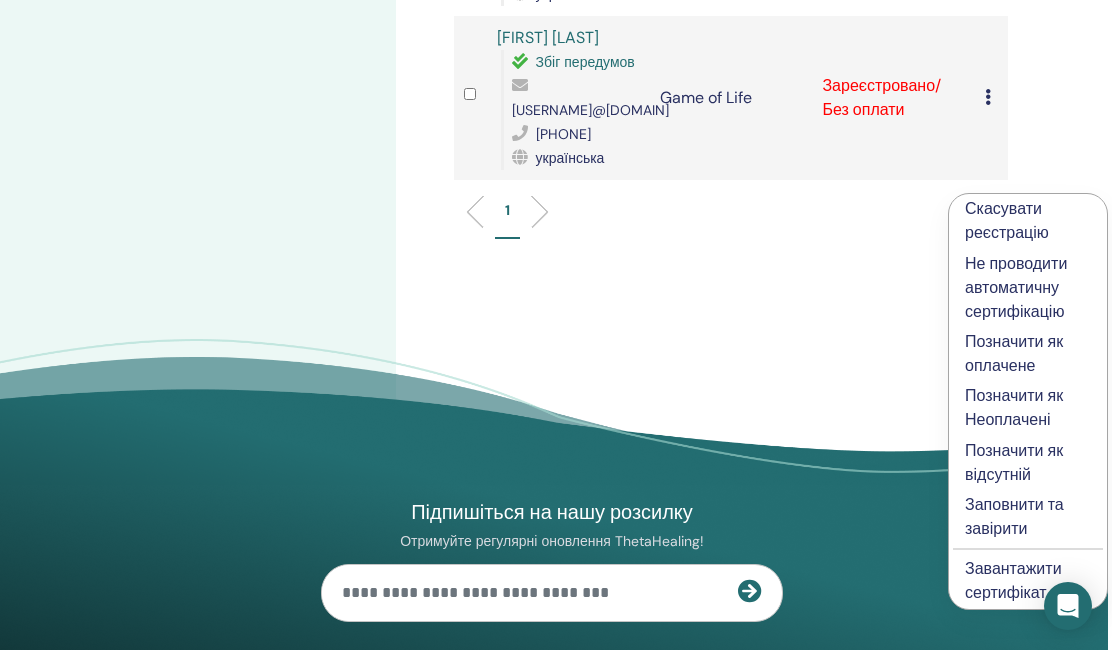 click on "Заповнити та завірити" at bounding box center (1028, 517) 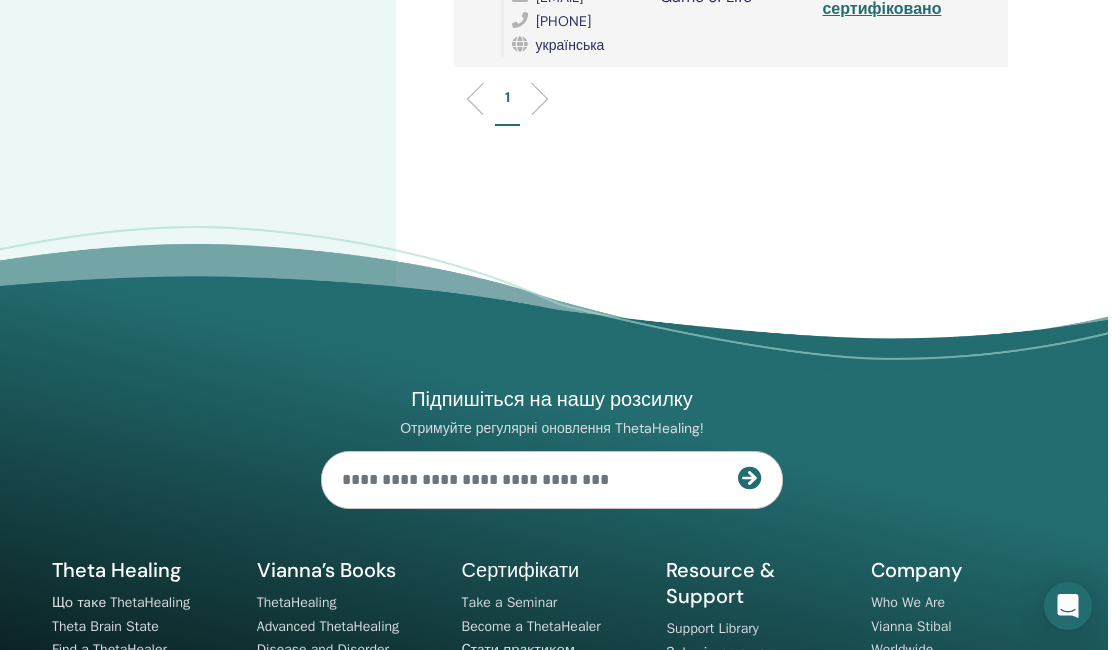 scroll, scrollTop: 1099, scrollLeft: 4, axis: both 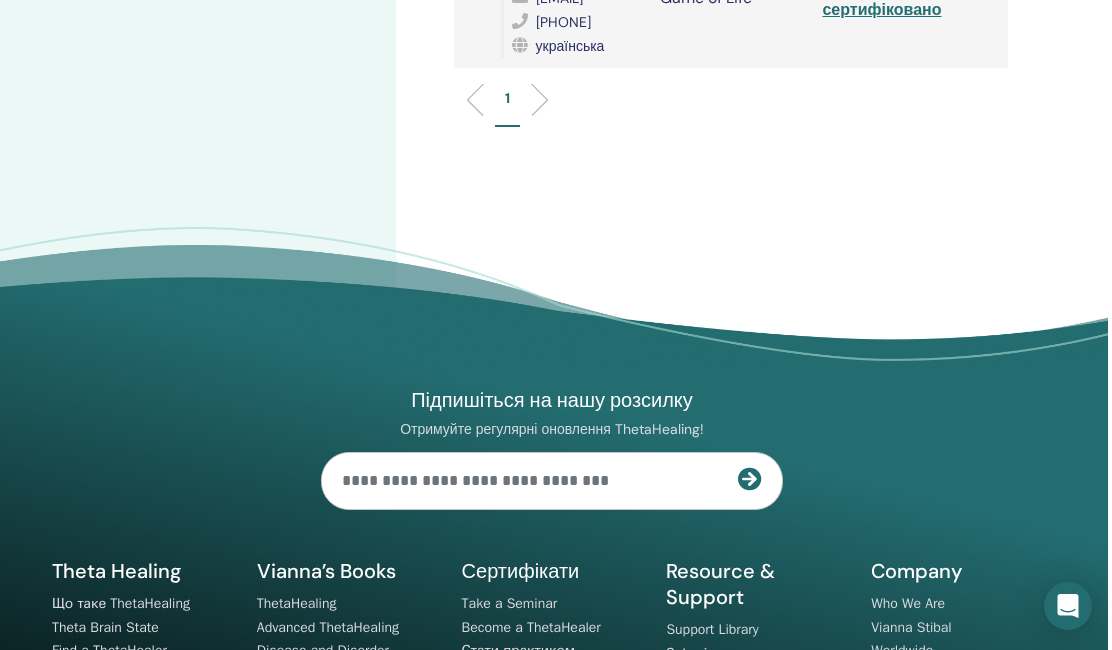 click on "Завершено та сертифіковано" at bounding box center [893, -2] 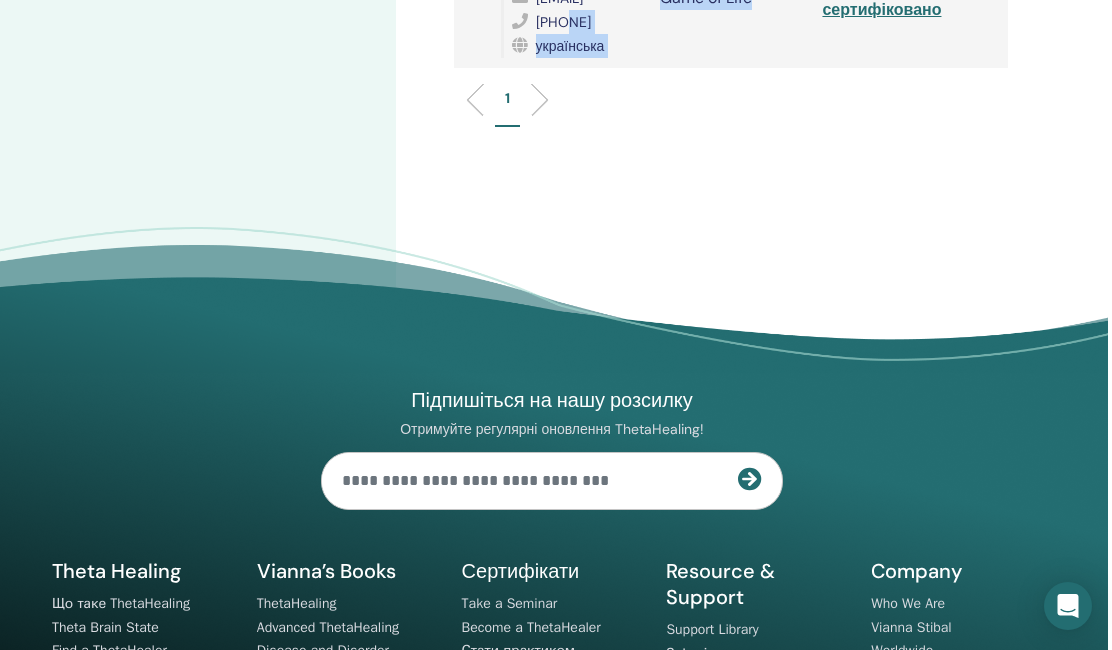 drag, startPoint x: 701, startPoint y: 246, endPoint x: 576, endPoint y: 266, distance: 126.58989 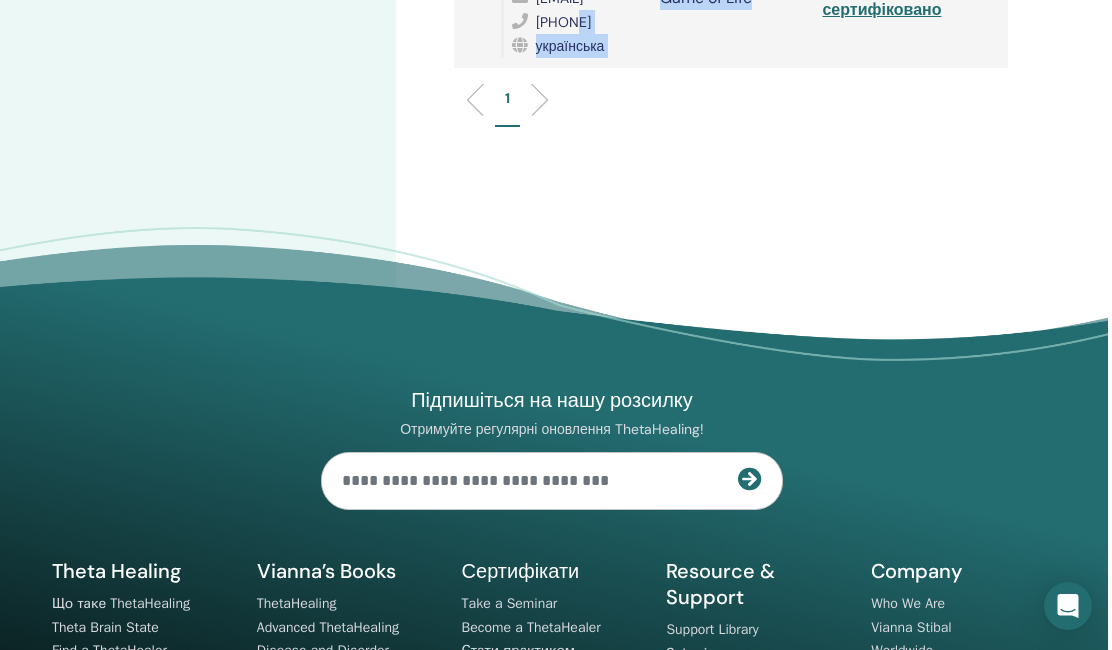 click on "1" at bounding box center (731, 107) 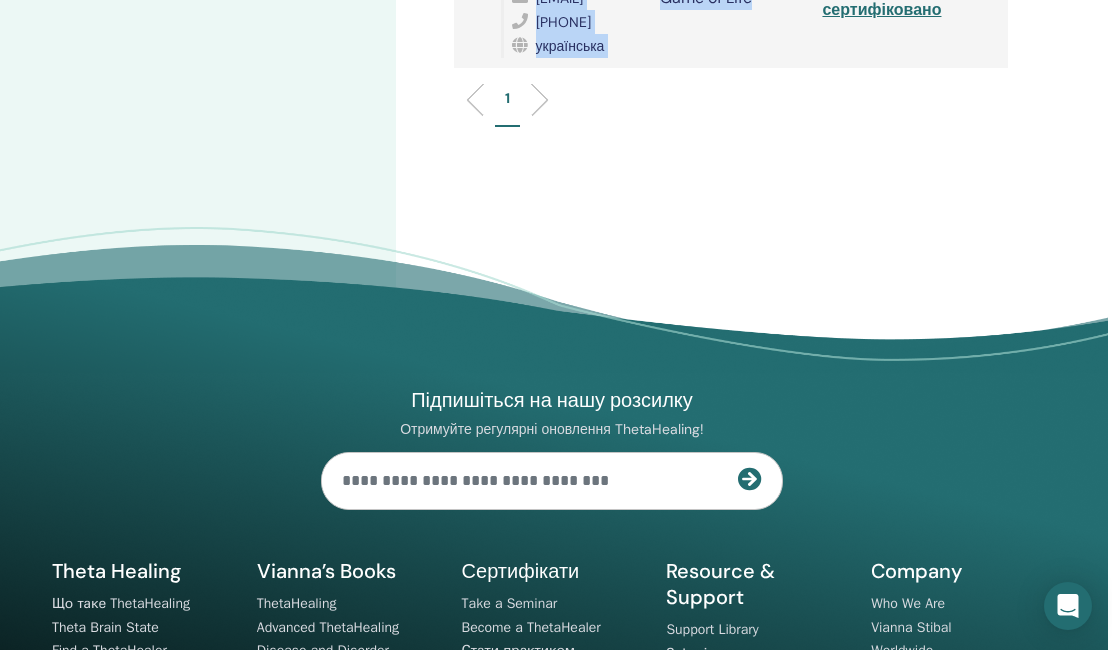 drag, startPoint x: 513, startPoint y: 242, endPoint x: 678, endPoint y: 272, distance: 167.7051 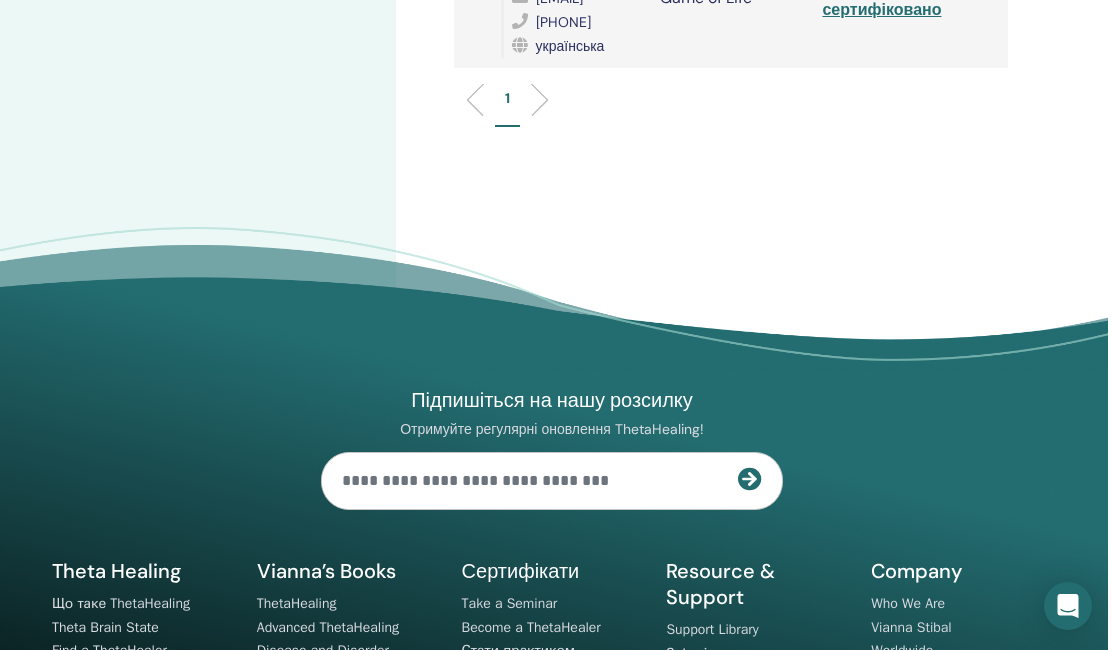 click on "[USERNAME]@[DOMAIN]" at bounding box center (559, -2) 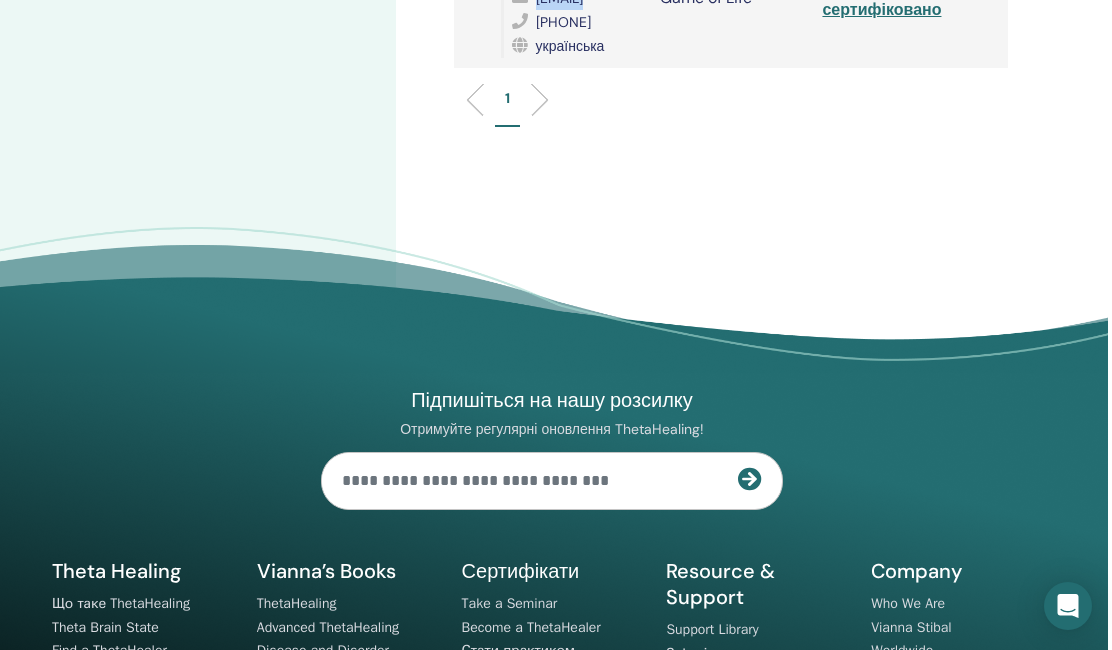 copy on "[USERNAME]@[DOMAIN]" 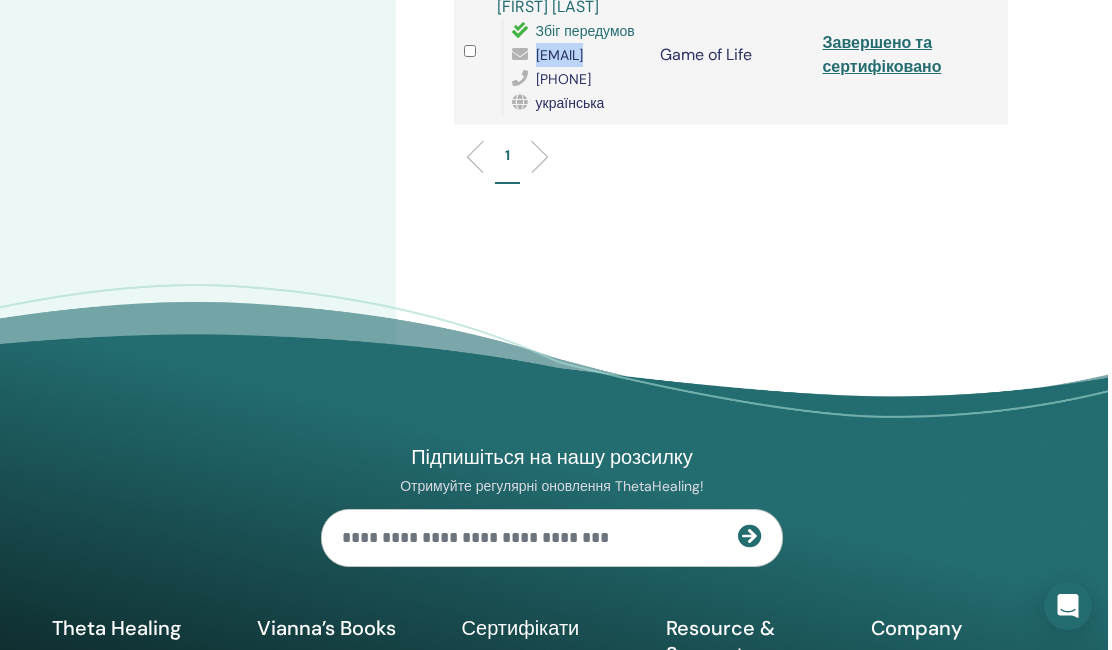 scroll, scrollTop: 1036, scrollLeft: 4, axis: both 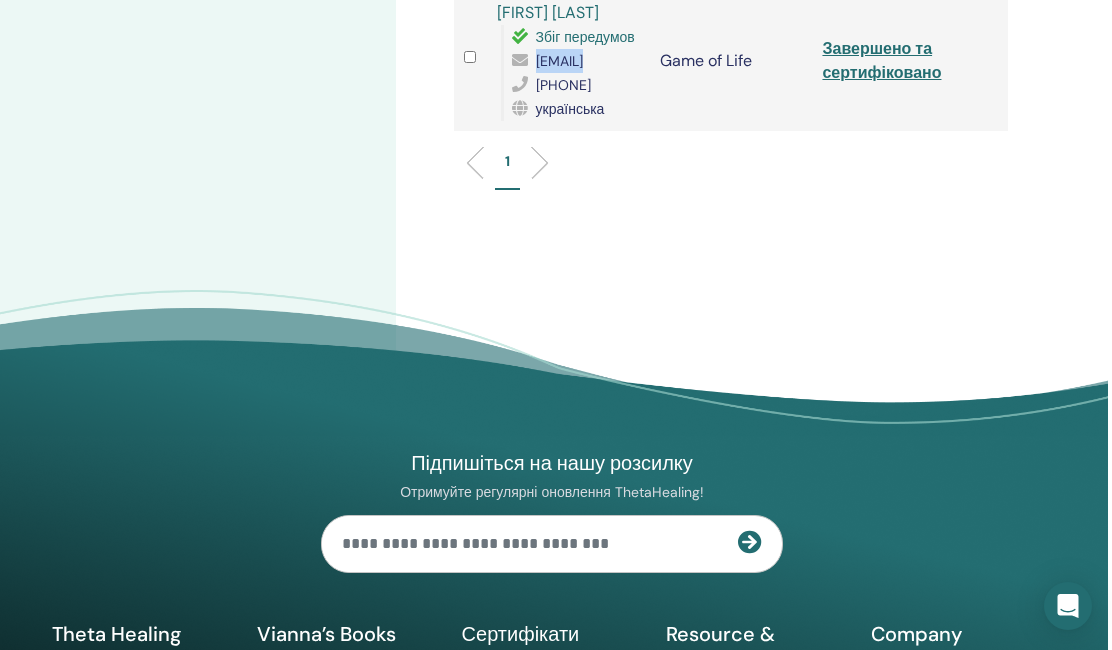 click on "[USERNAME]@[DOMAIN]" at bounding box center (559, -79) 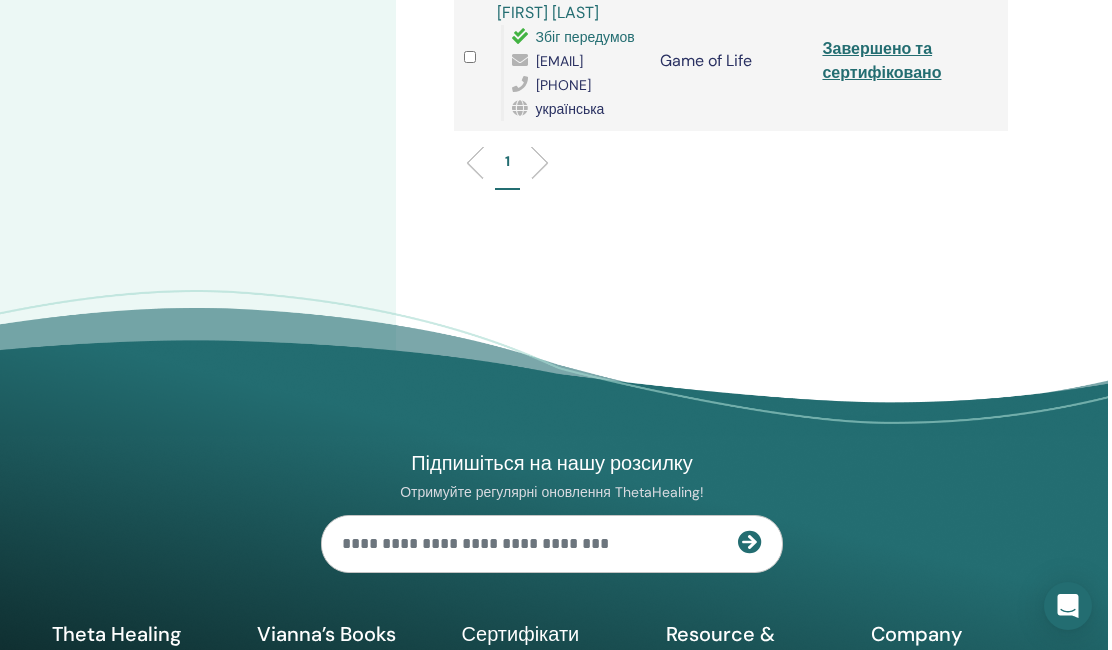 click on "[USERNAME]@[DOMAIN]" at bounding box center (559, -79) 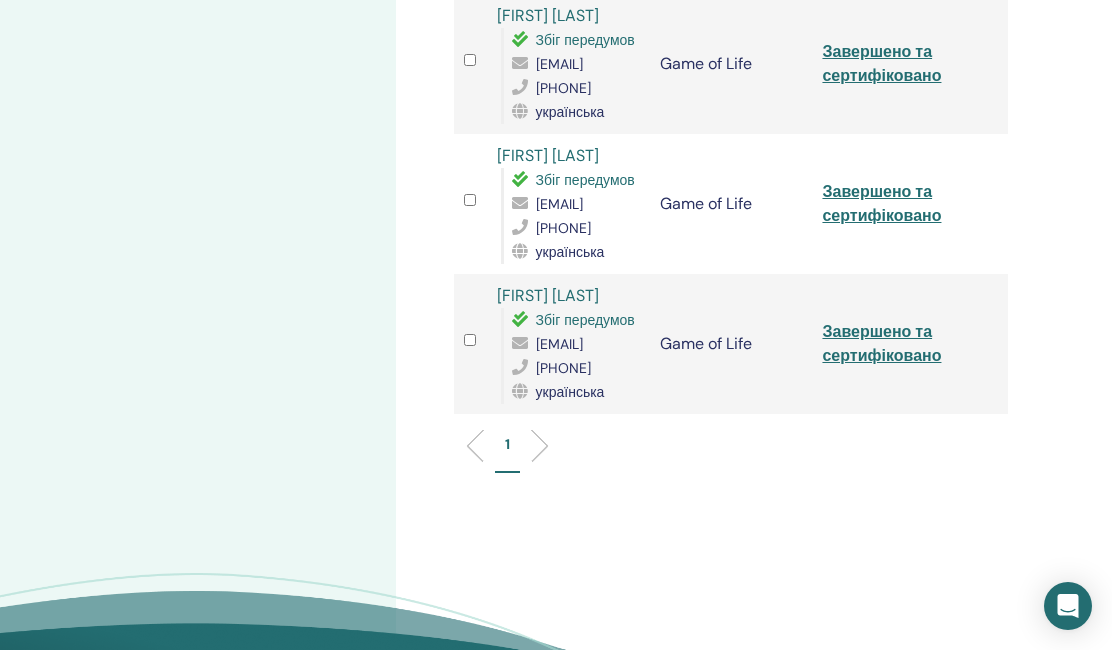 scroll, scrollTop: 746, scrollLeft: 4, axis: both 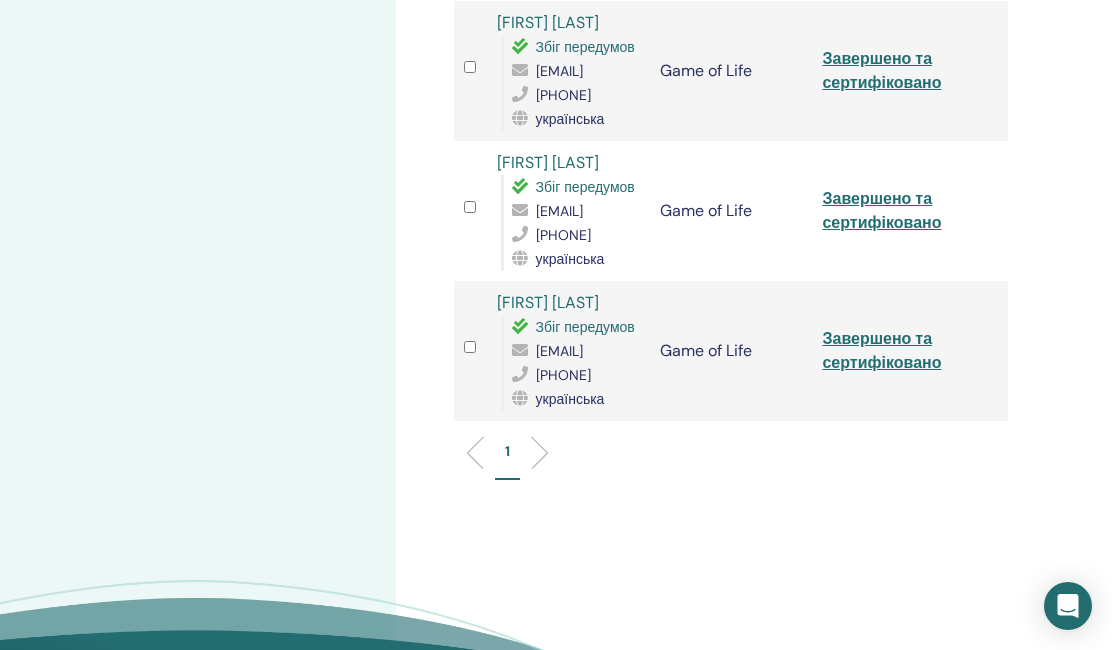 drag, startPoint x: 508, startPoint y: 214, endPoint x: 693, endPoint y: 217, distance: 185.02432 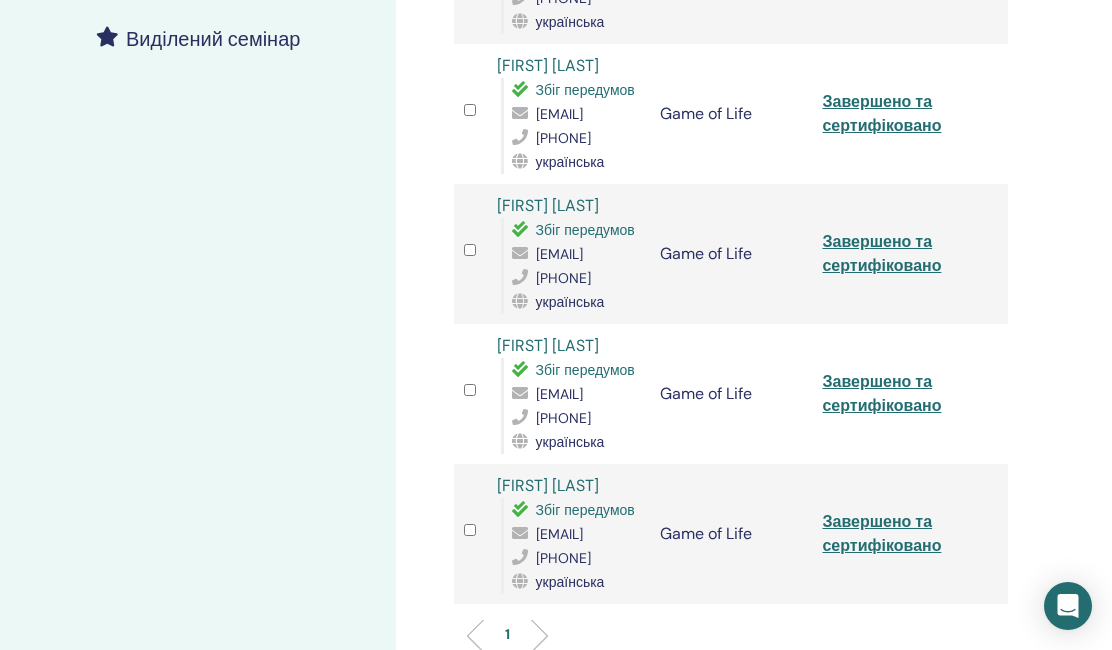 scroll, scrollTop: 555, scrollLeft: 4, axis: both 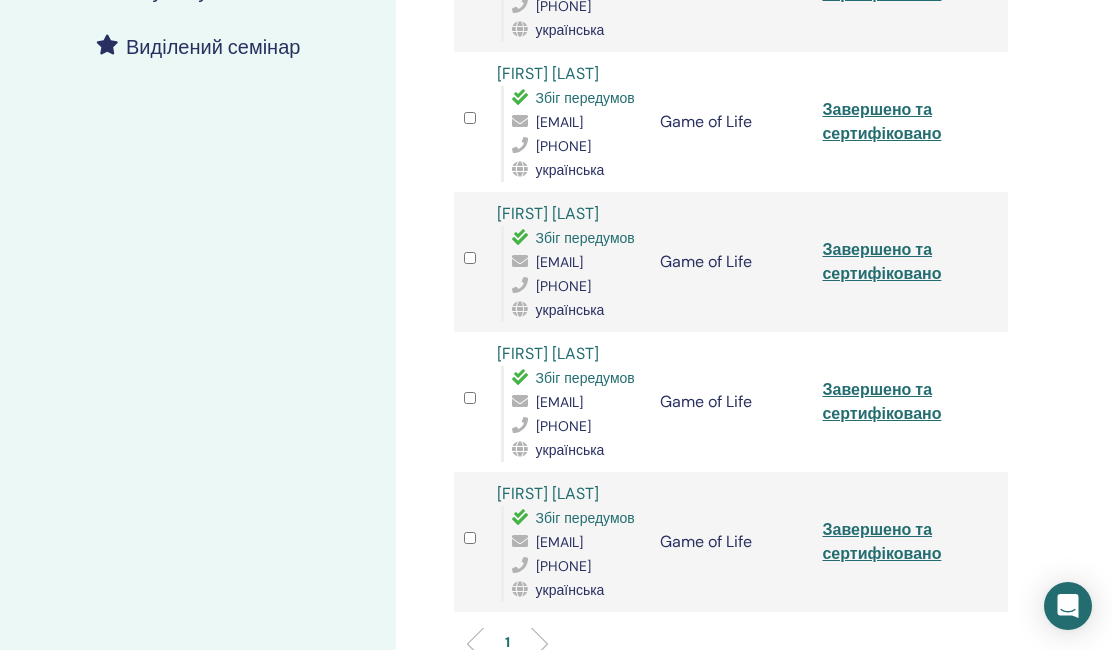 drag, startPoint x: 509, startPoint y: 222, endPoint x: 687, endPoint y: 227, distance: 178.0702 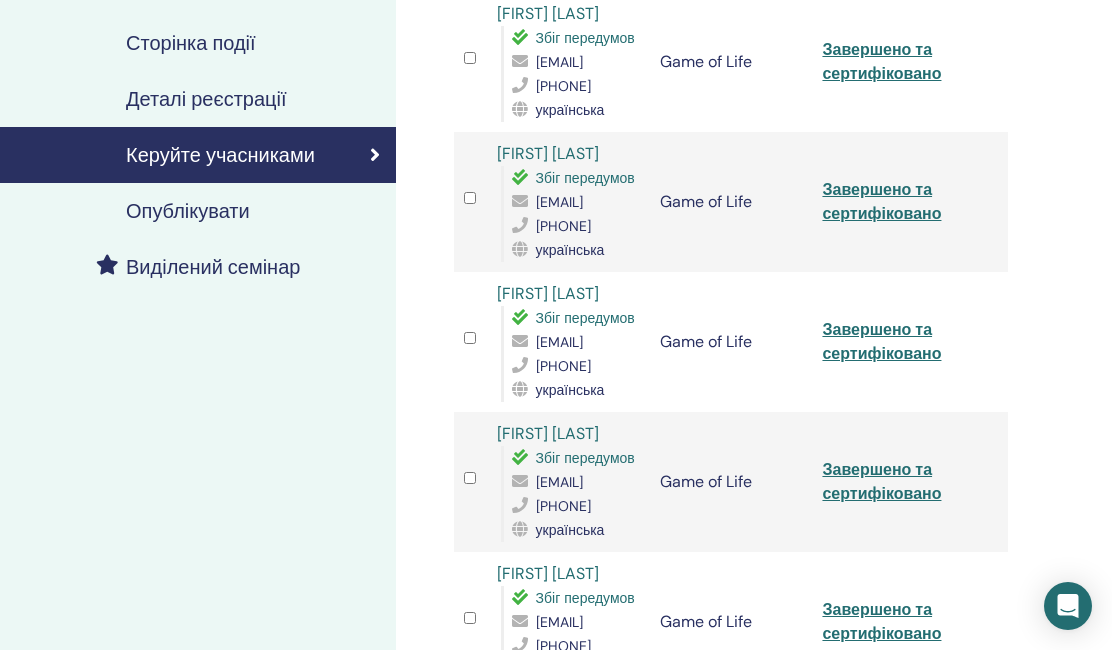 scroll, scrollTop: 301, scrollLeft: 4, axis: both 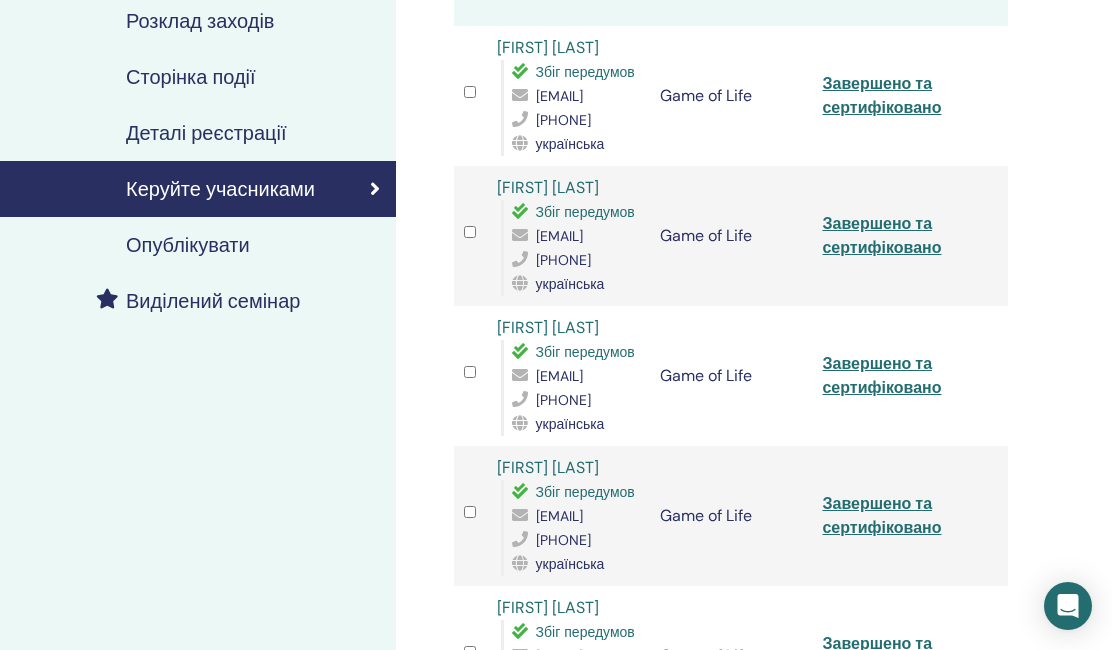 drag, startPoint x: 510, startPoint y: 286, endPoint x: 676, endPoint y: 286, distance: 166 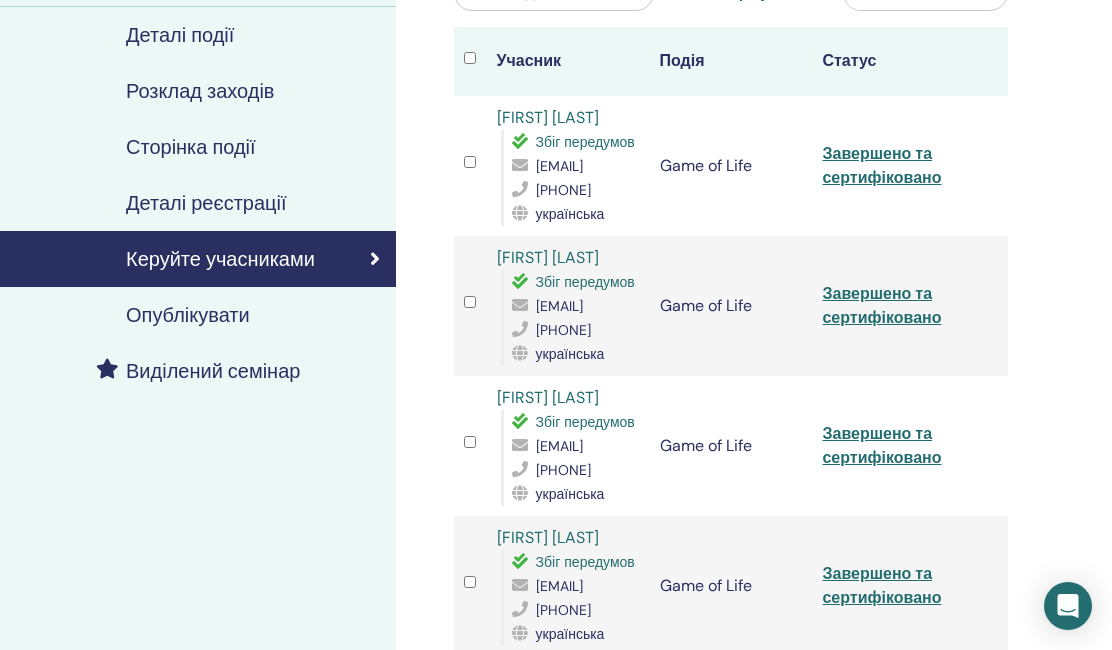 scroll, scrollTop: 203, scrollLeft: 4, axis: both 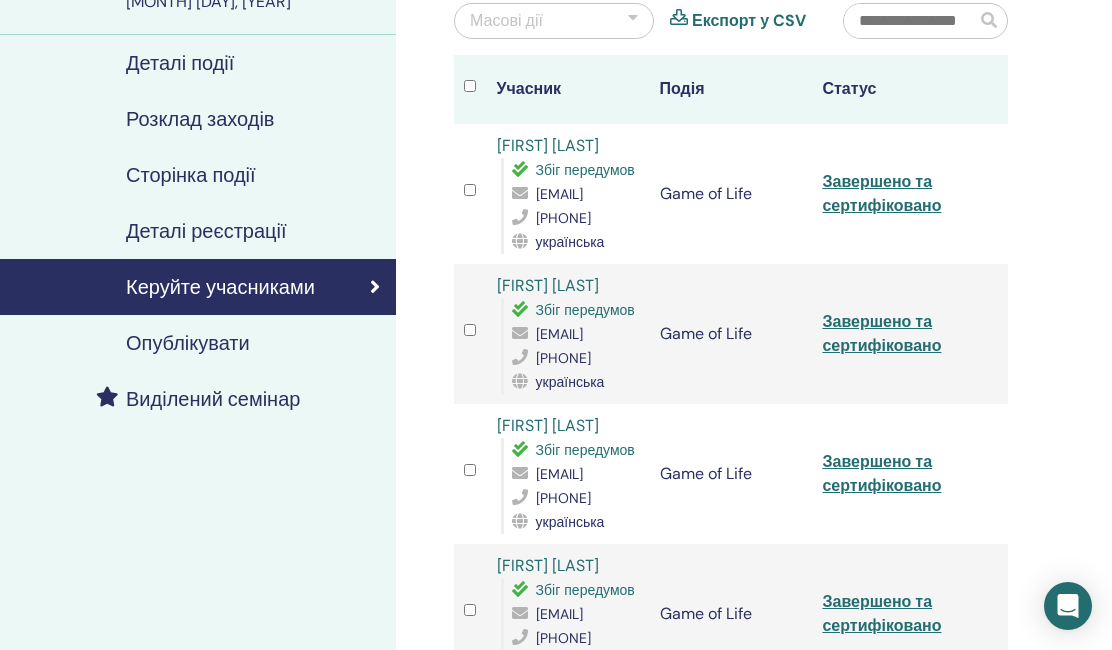 drag, startPoint x: 506, startPoint y: 221, endPoint x: 685, endPoint y: 223, distance: 179.01117 